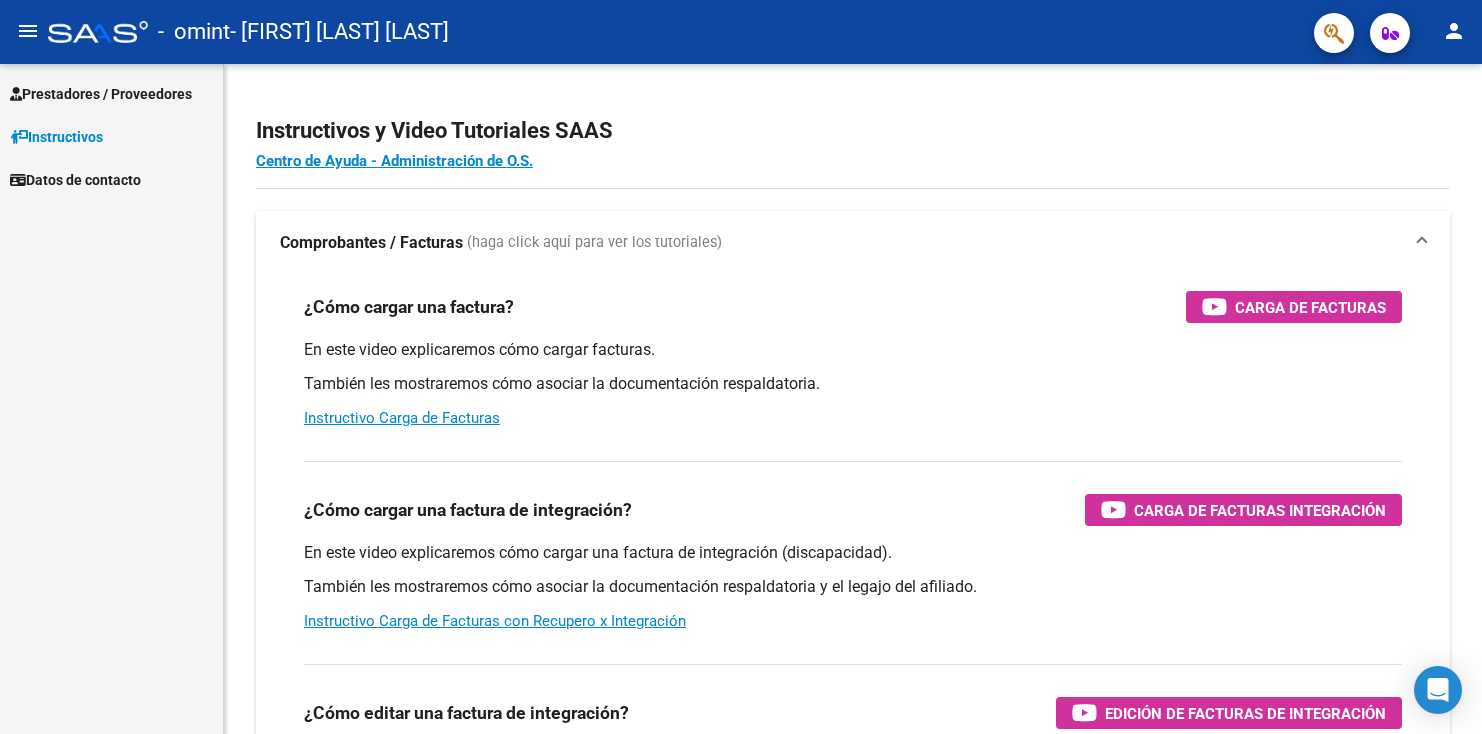 scroll, scrollTop: 0, scrollLeft: 0, axis: both 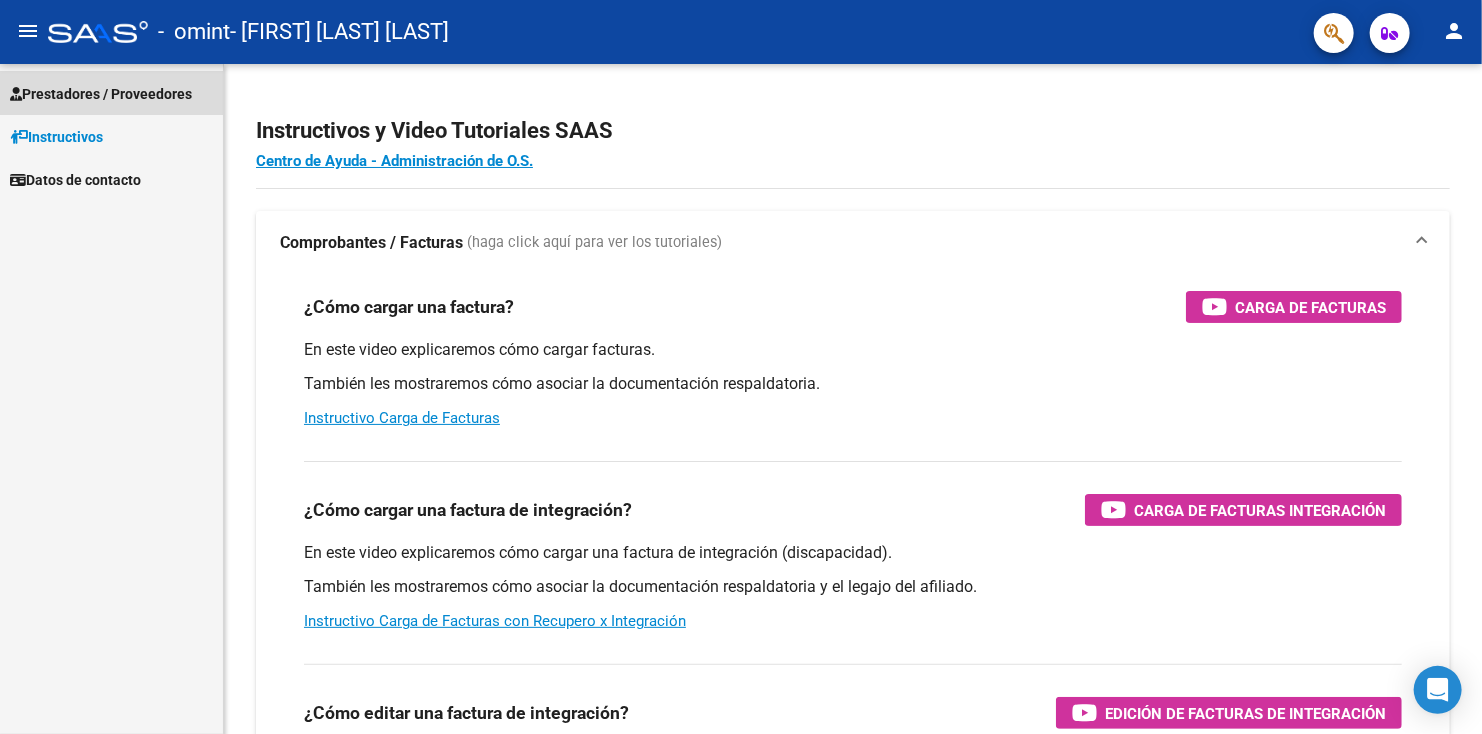 click on "Prestadores / Proveedores" at bounding box center [101, 94] 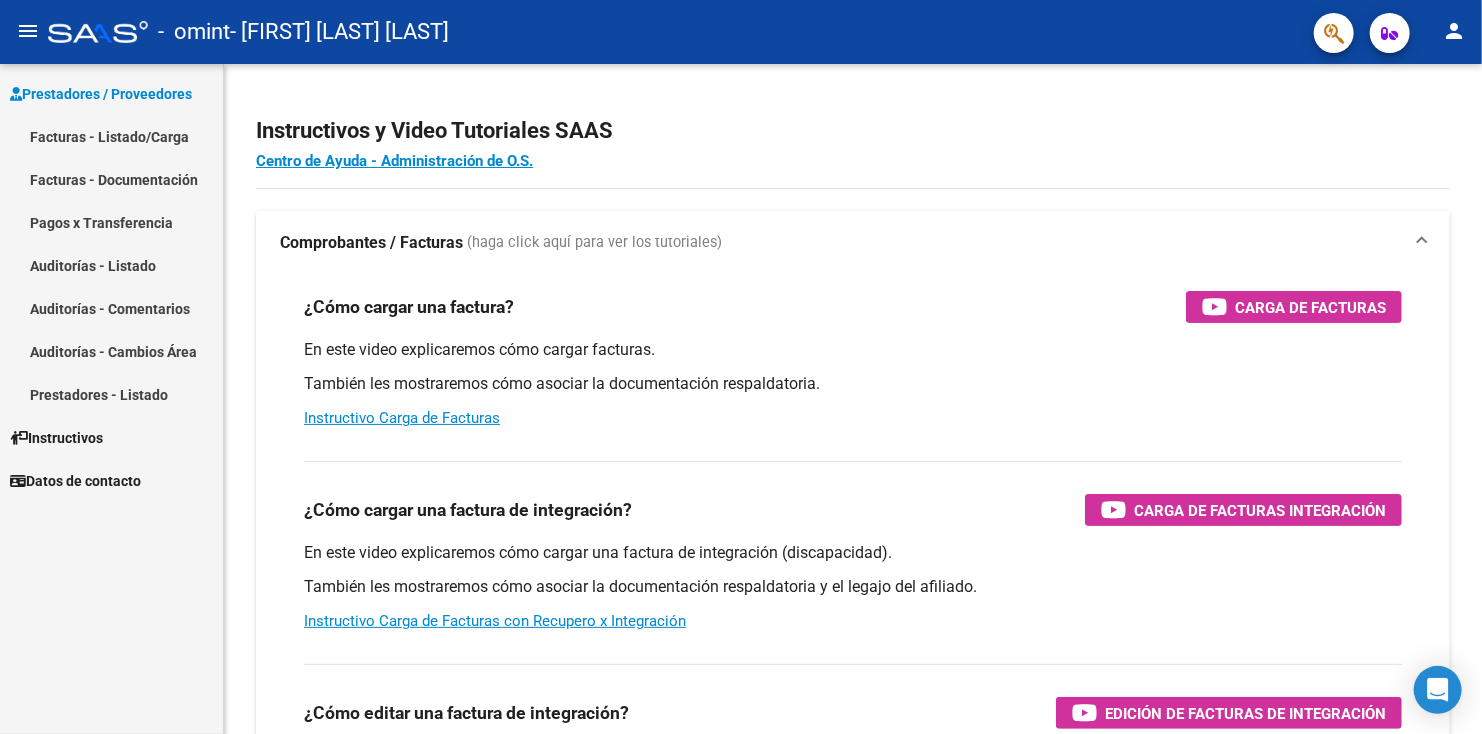 click on "Facturas - Listado/Carga" at bounding box center [111, 136] 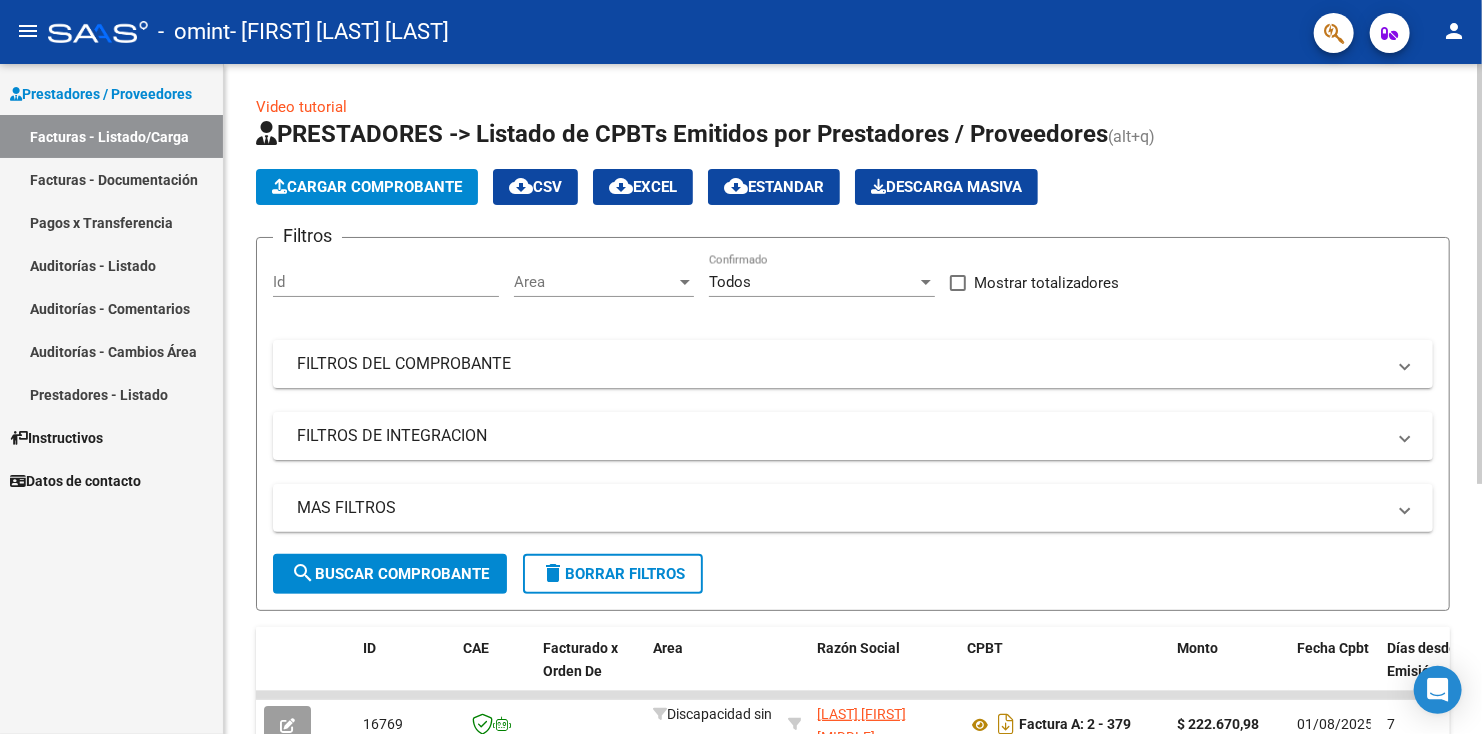 click on "Cargar Comprobante" 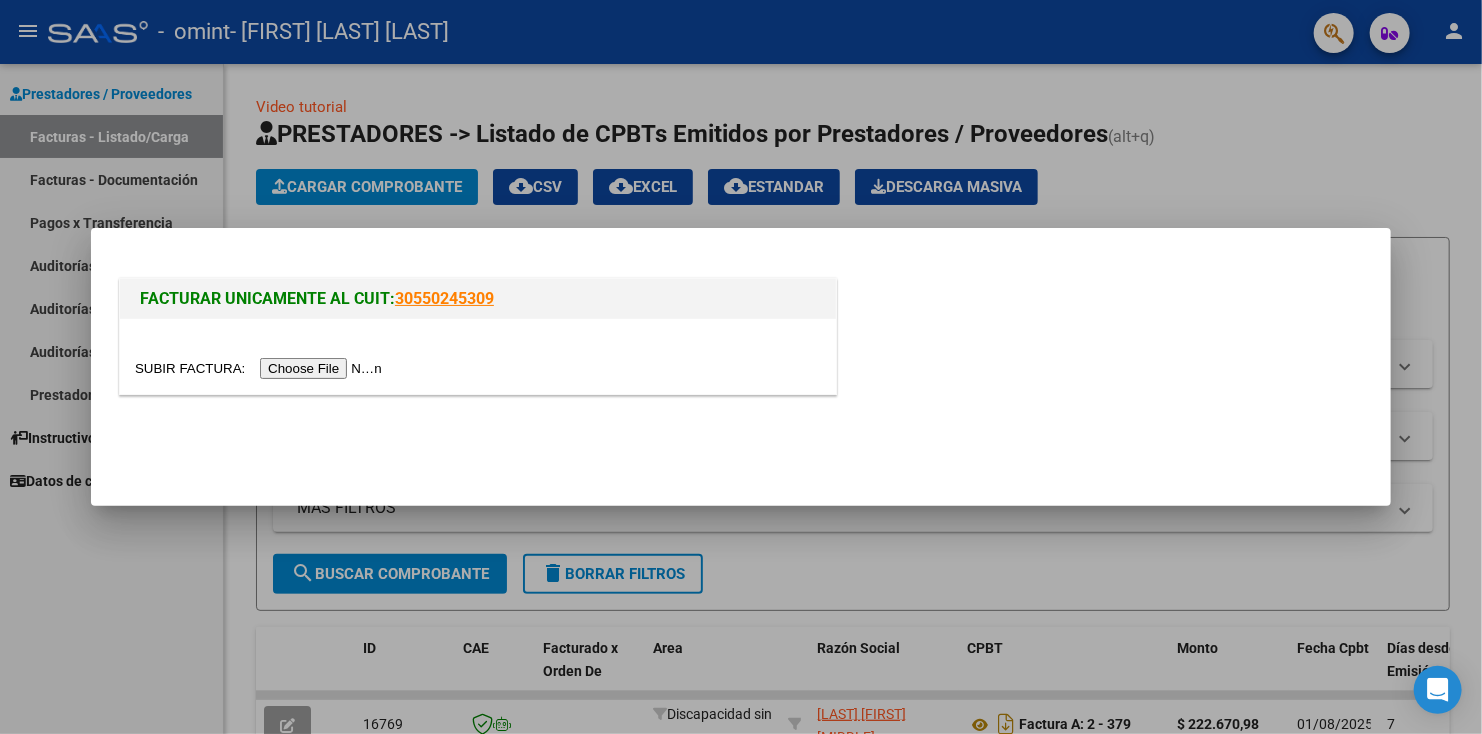 click at bounding box center [261, 368] 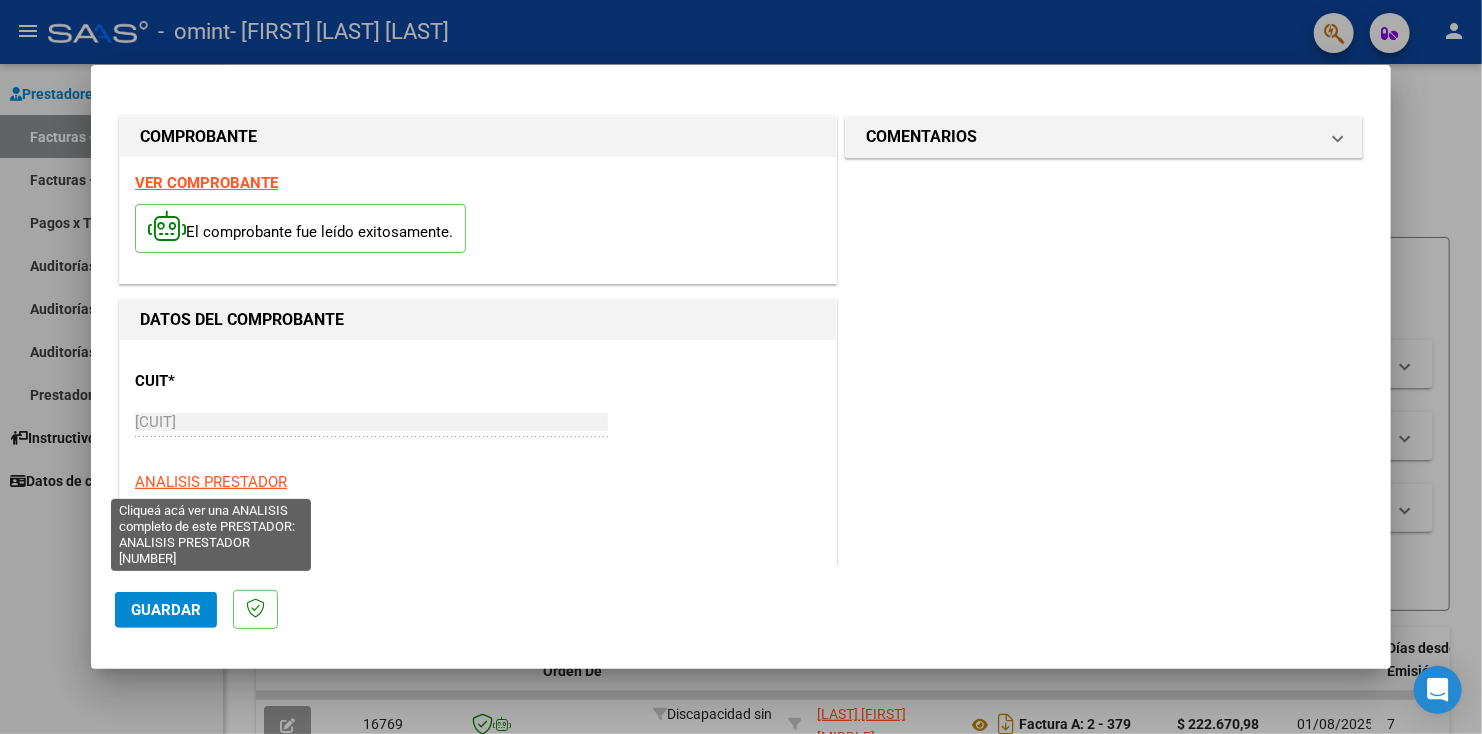 click on "ANALISIS PRESTADOR" at bounding box center [211, 482] 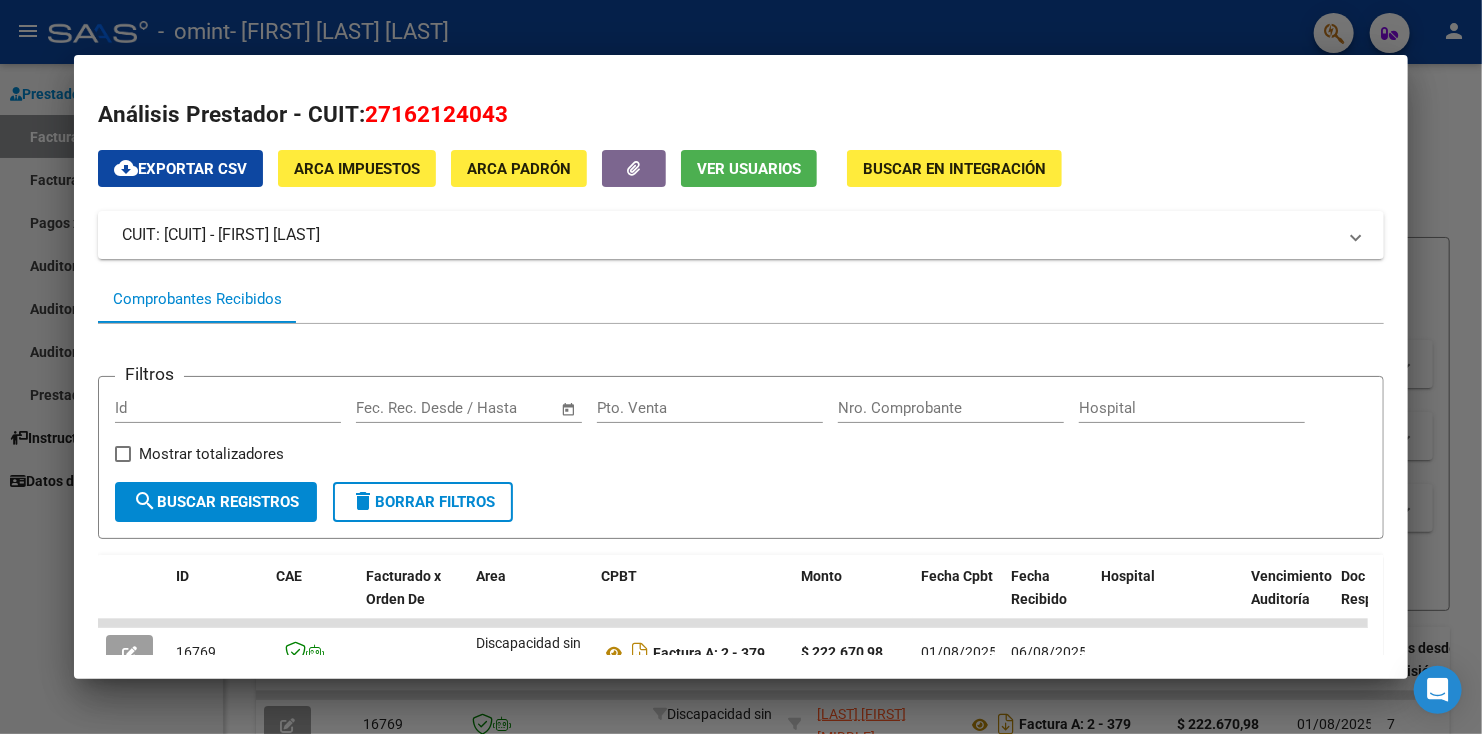 click at bounding box center (741, 367) 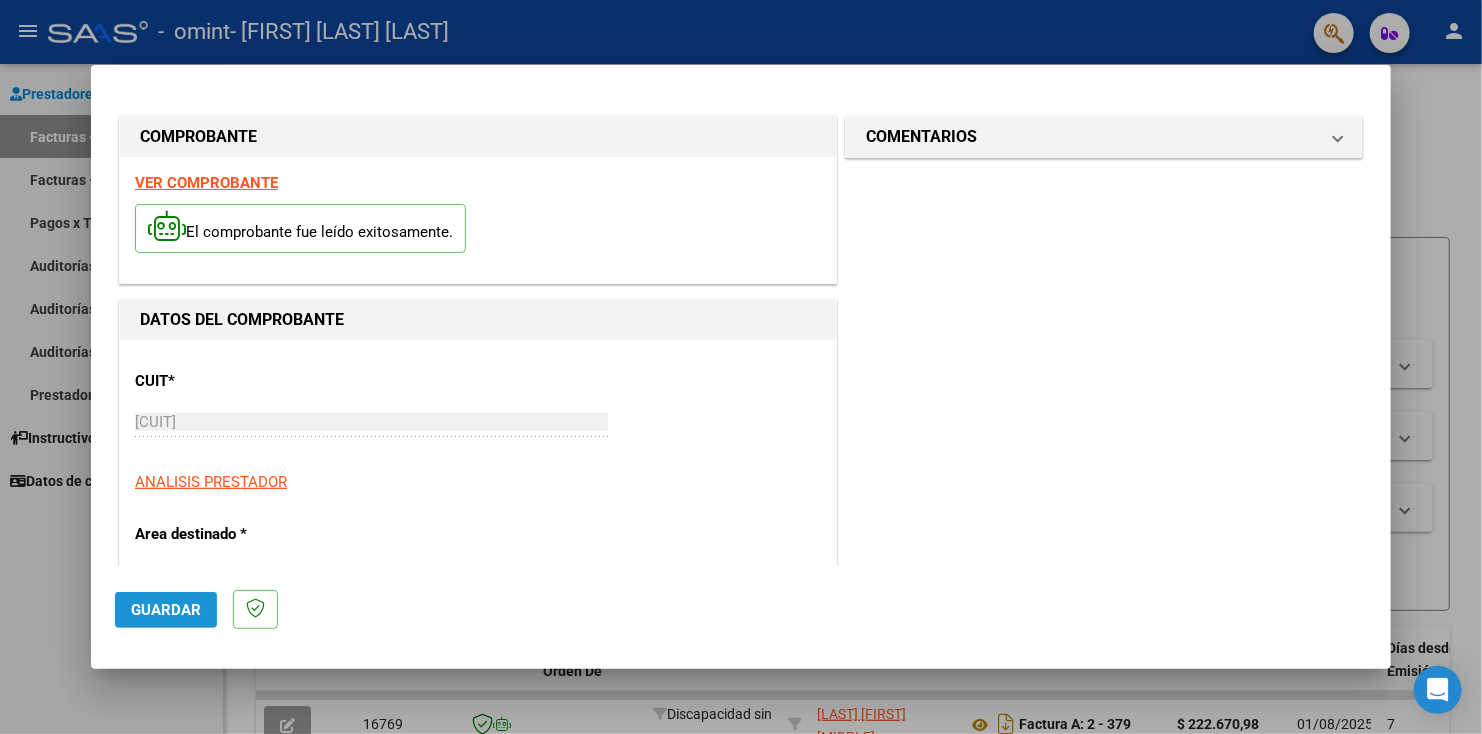 click on "Guardar" 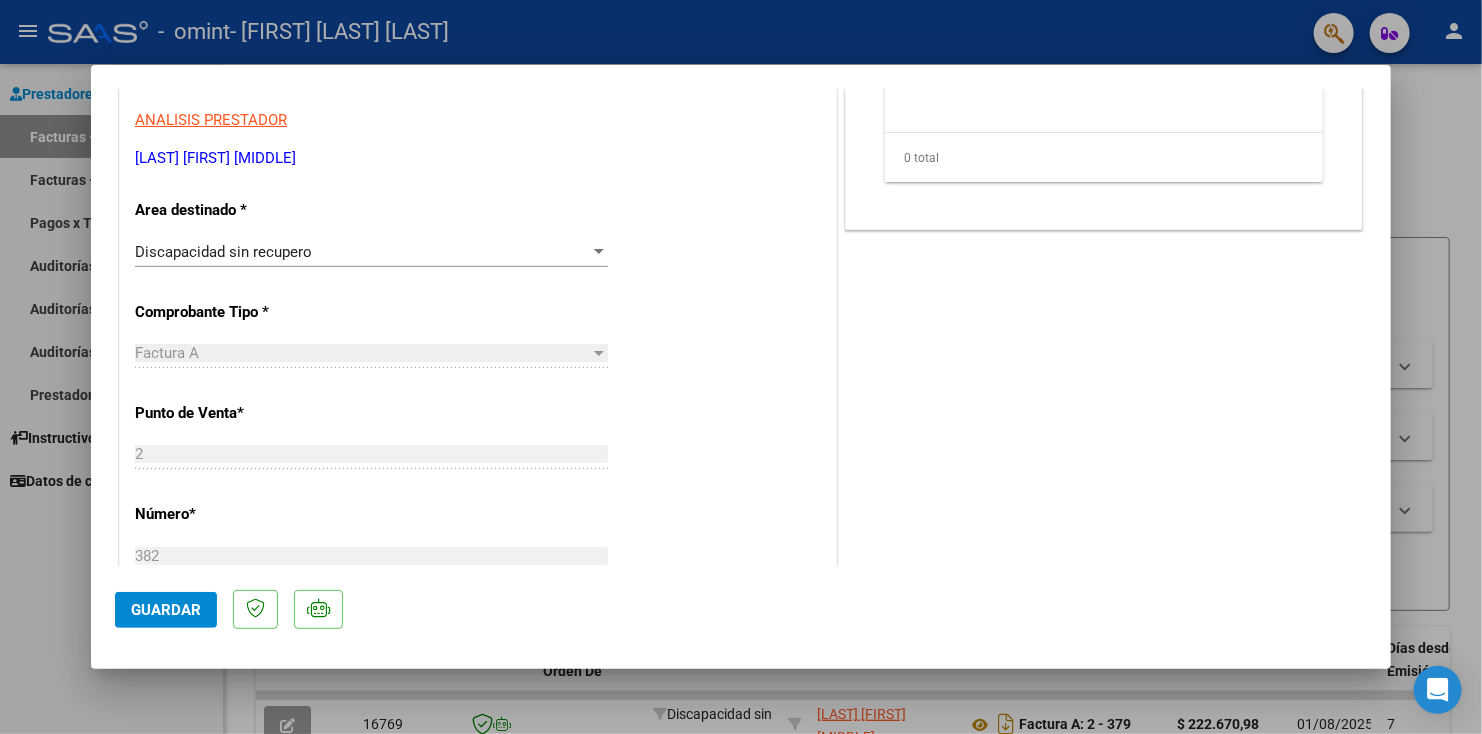 scroll, scrollTop: 453, scrollLeft: 0, axis: vertical 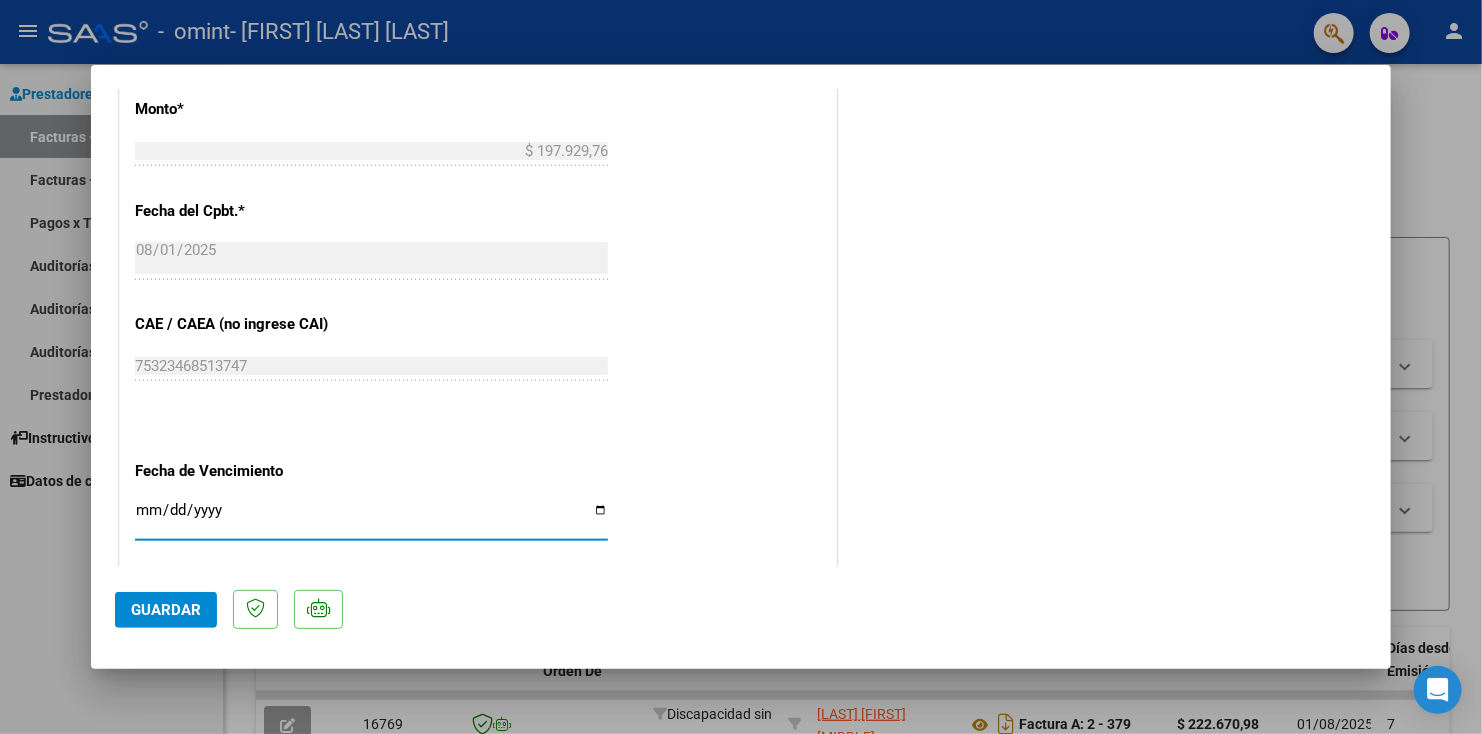 click on "Ingresar la fecha" at bounding box center (371, 518) 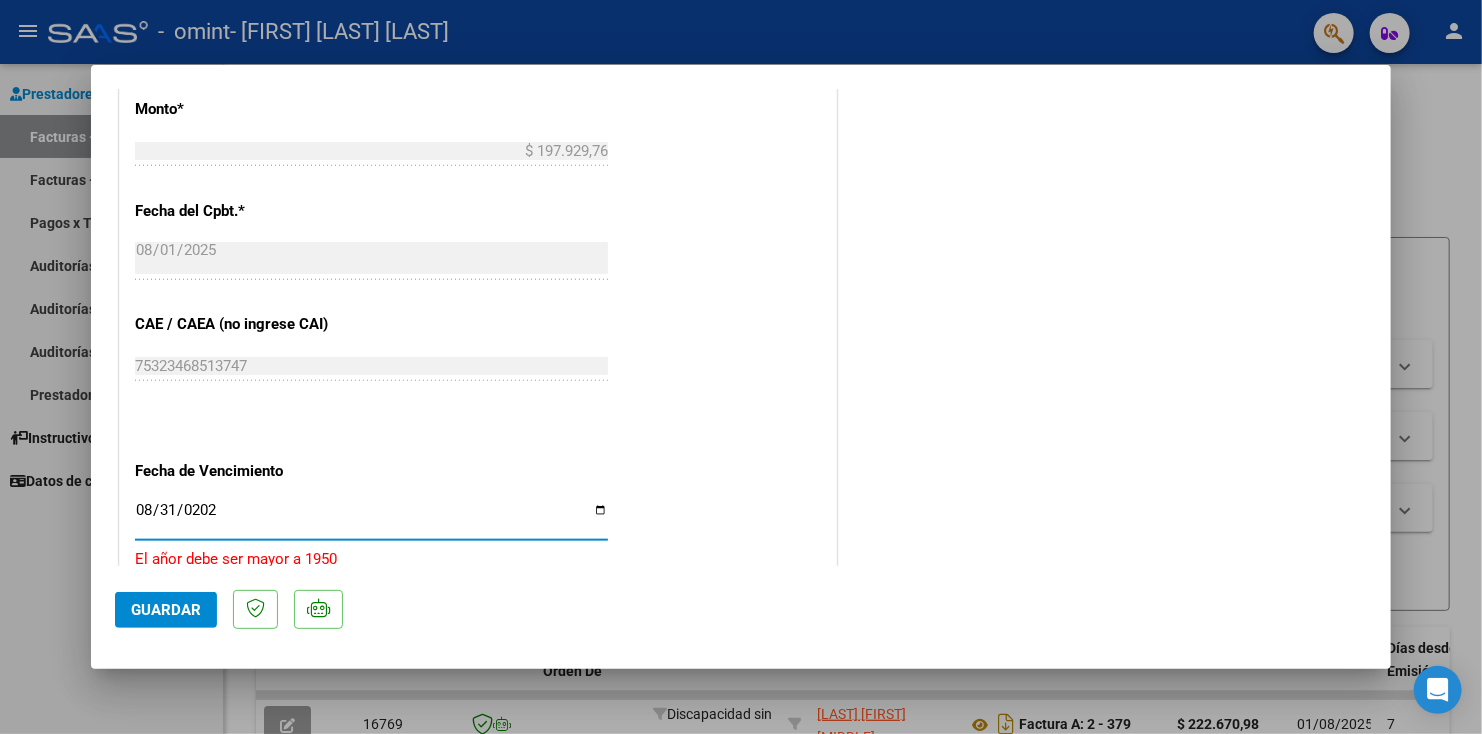 type on "[DATE]" 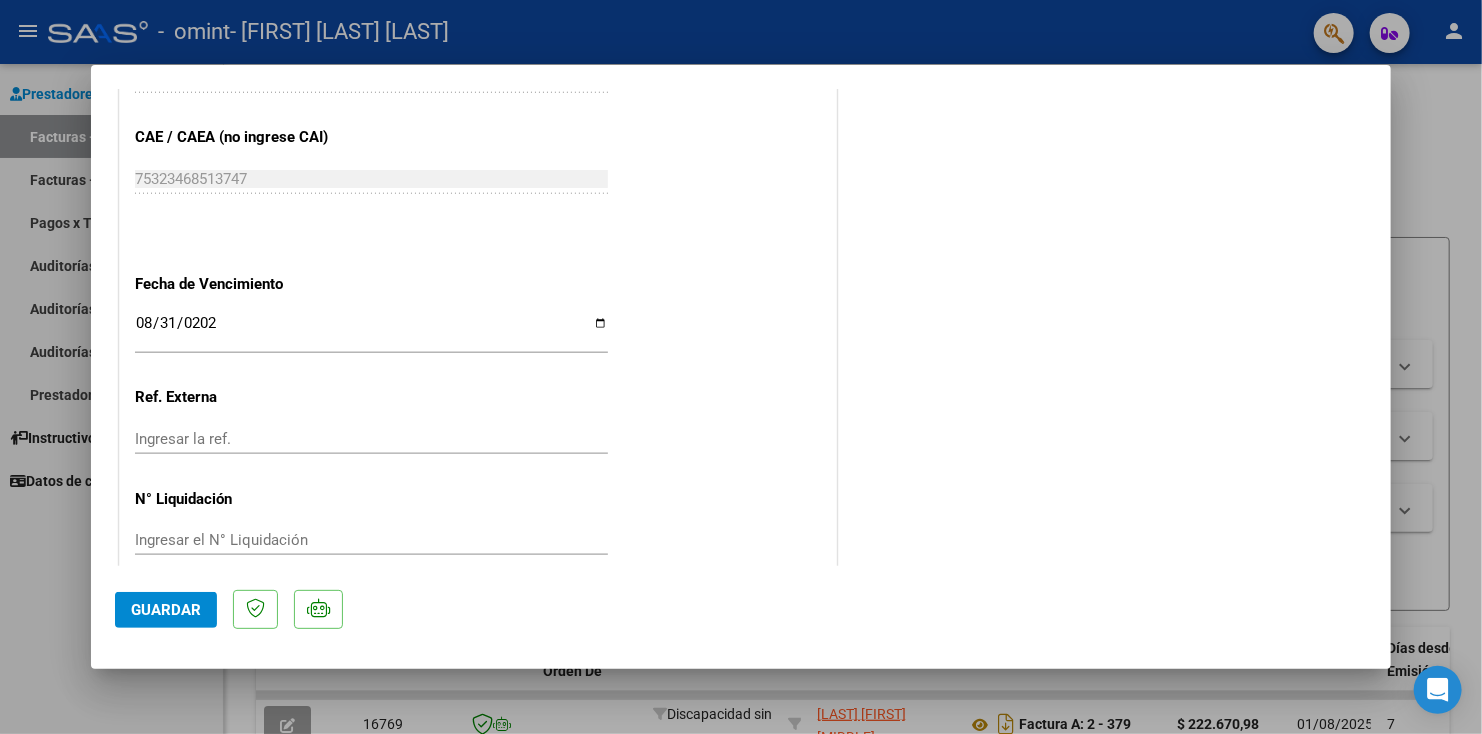 scroll, scrollTop: 1119, scrollLeft: 0, axis: vertical 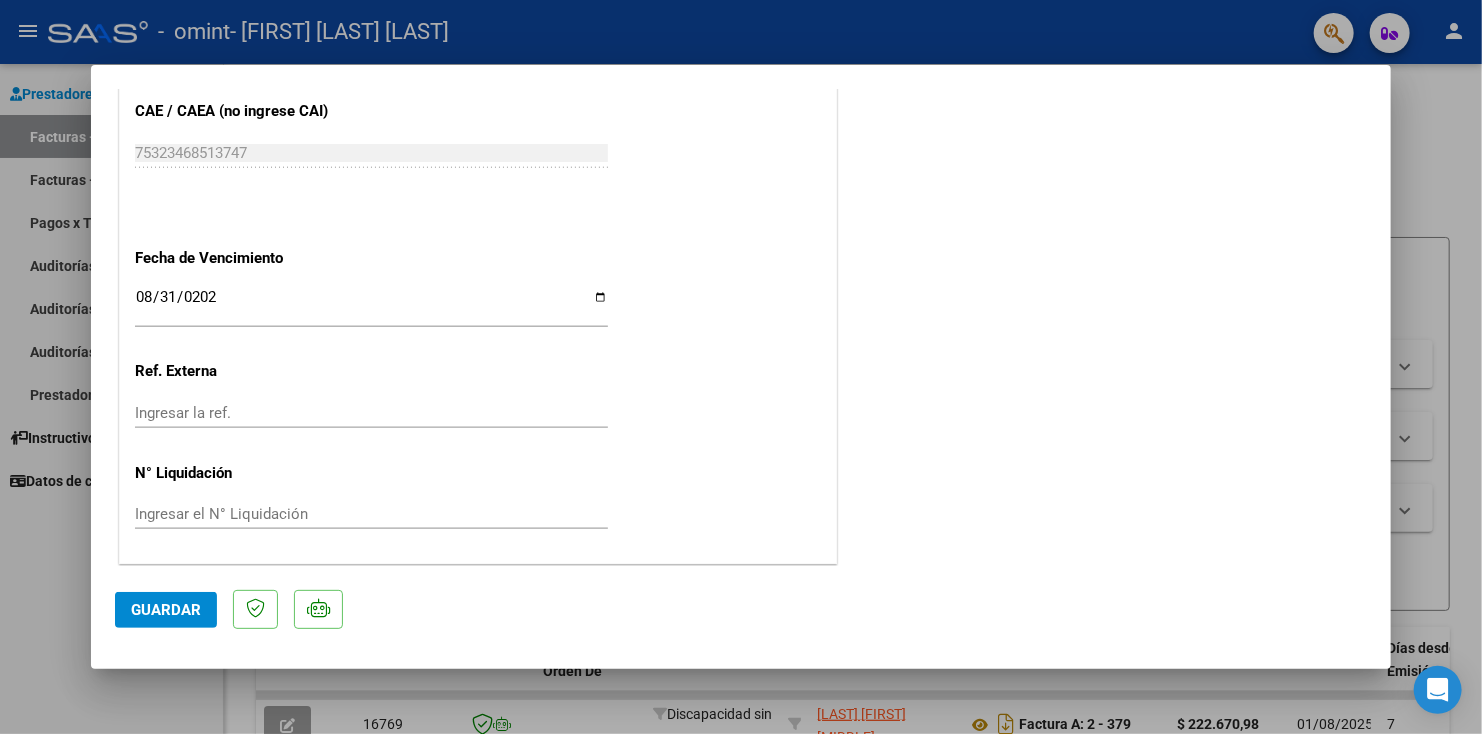 click on "Guardar" 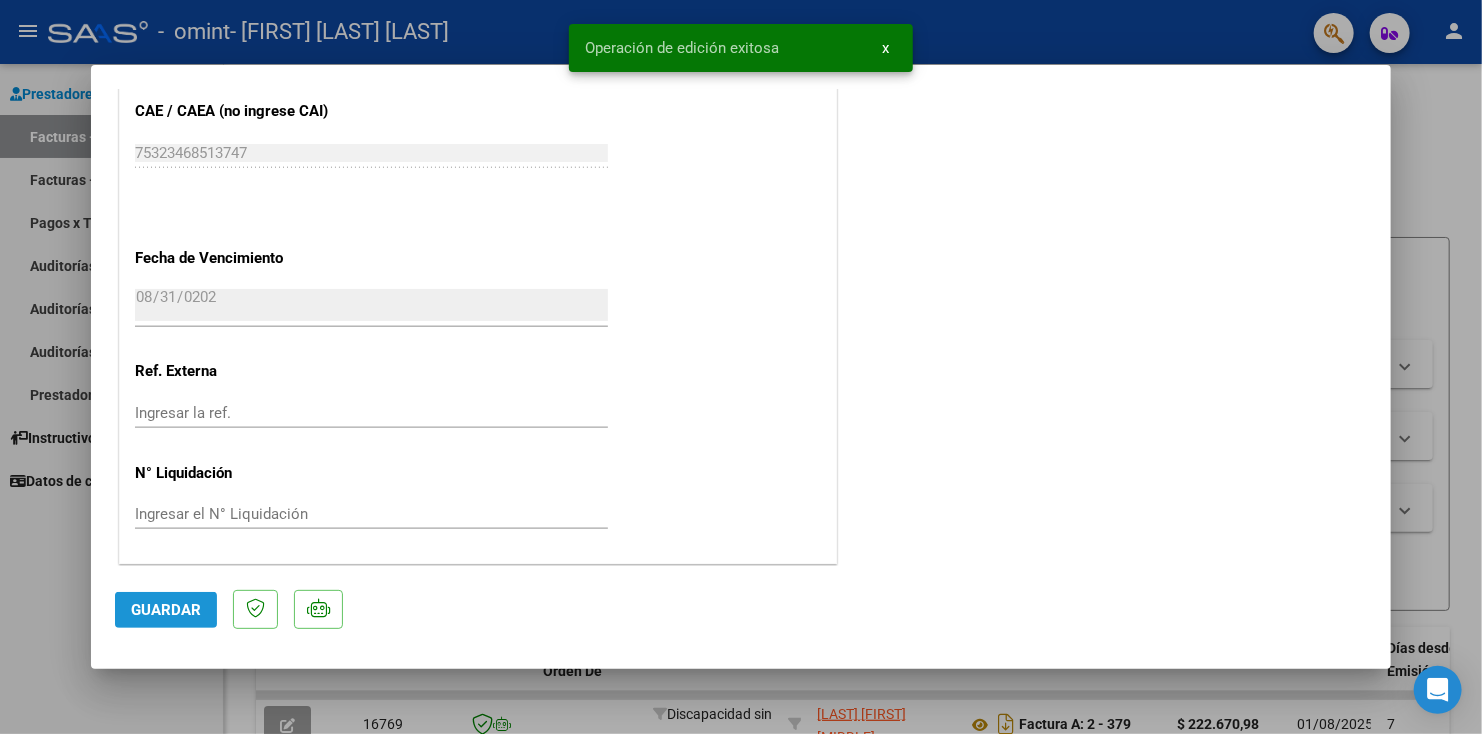 click on "Guardar" 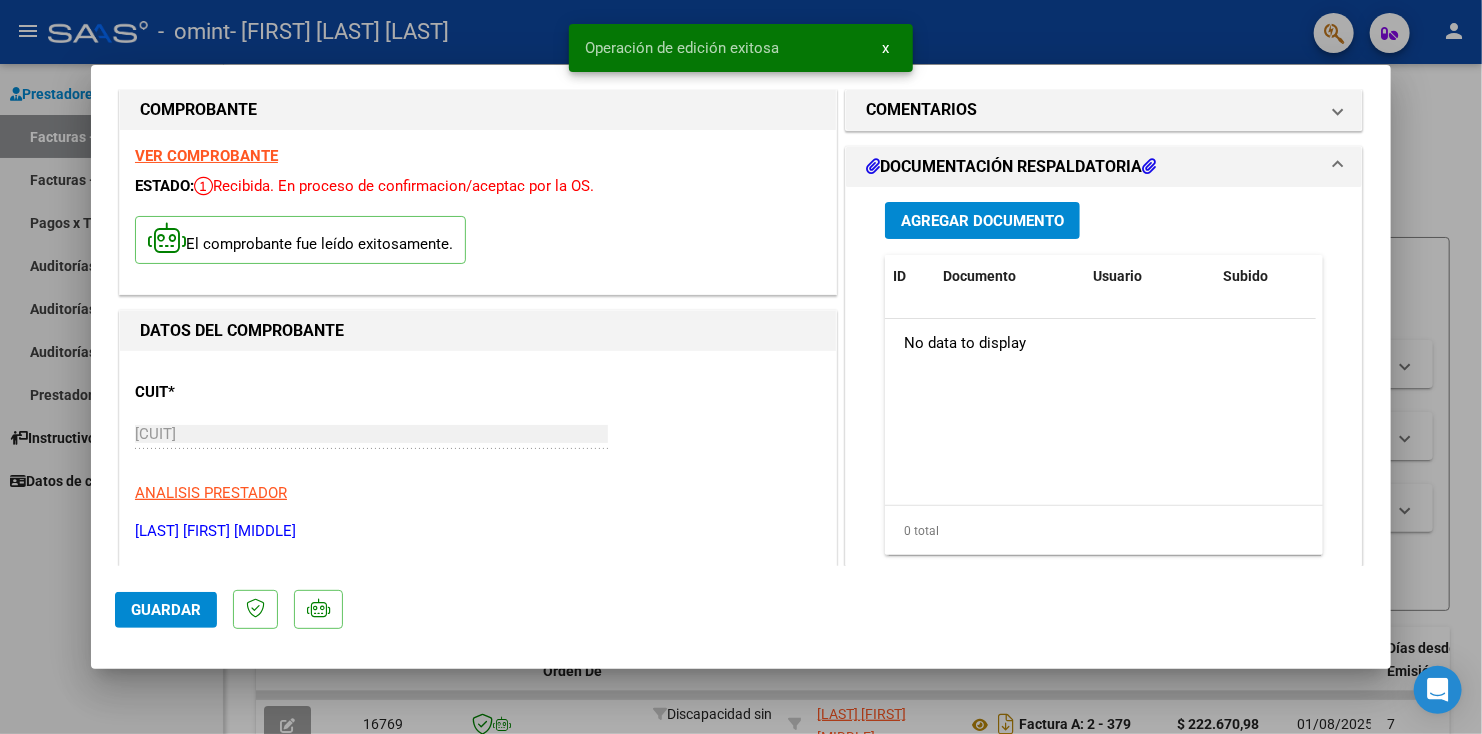 scroll, scrollTop: 0, scrollLeft: 0, axis: both 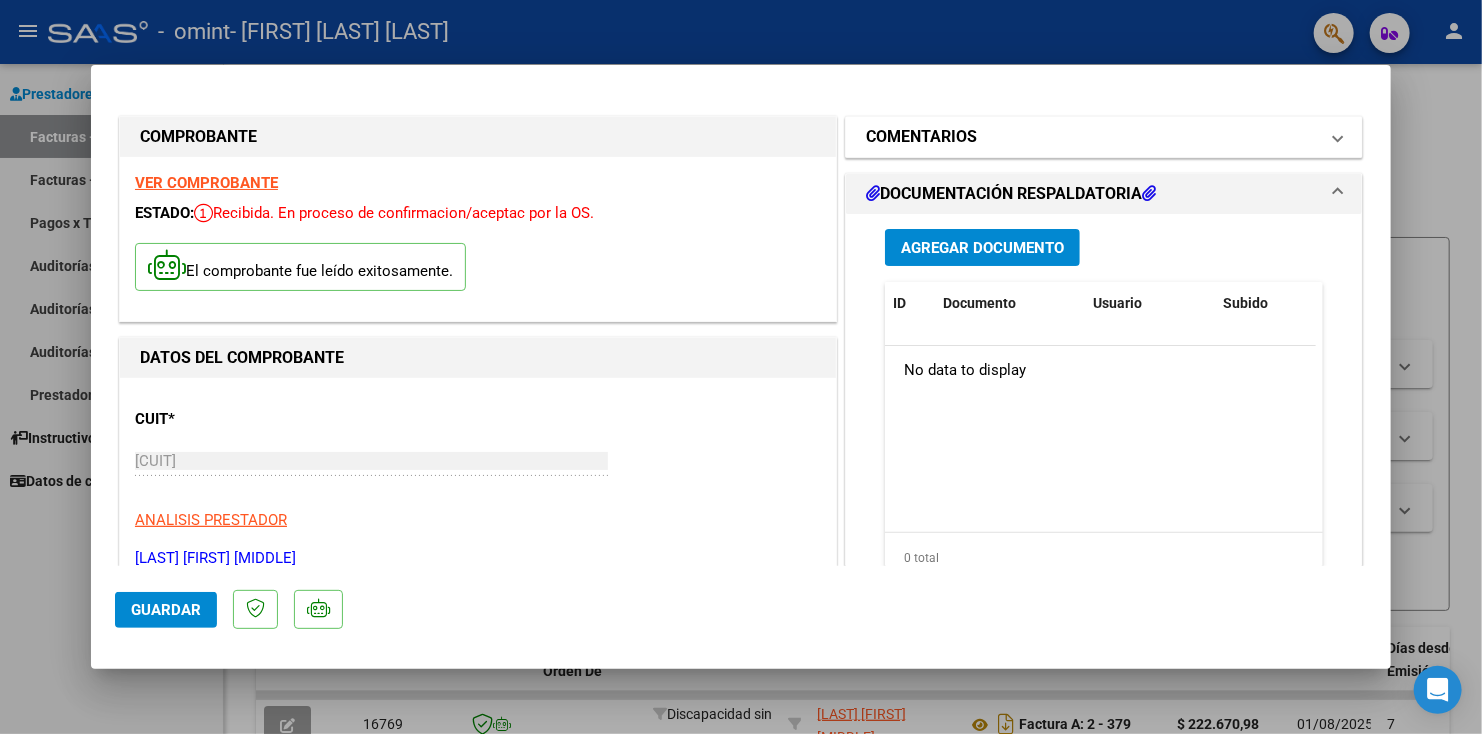 click at bounding box center [1338, 137] 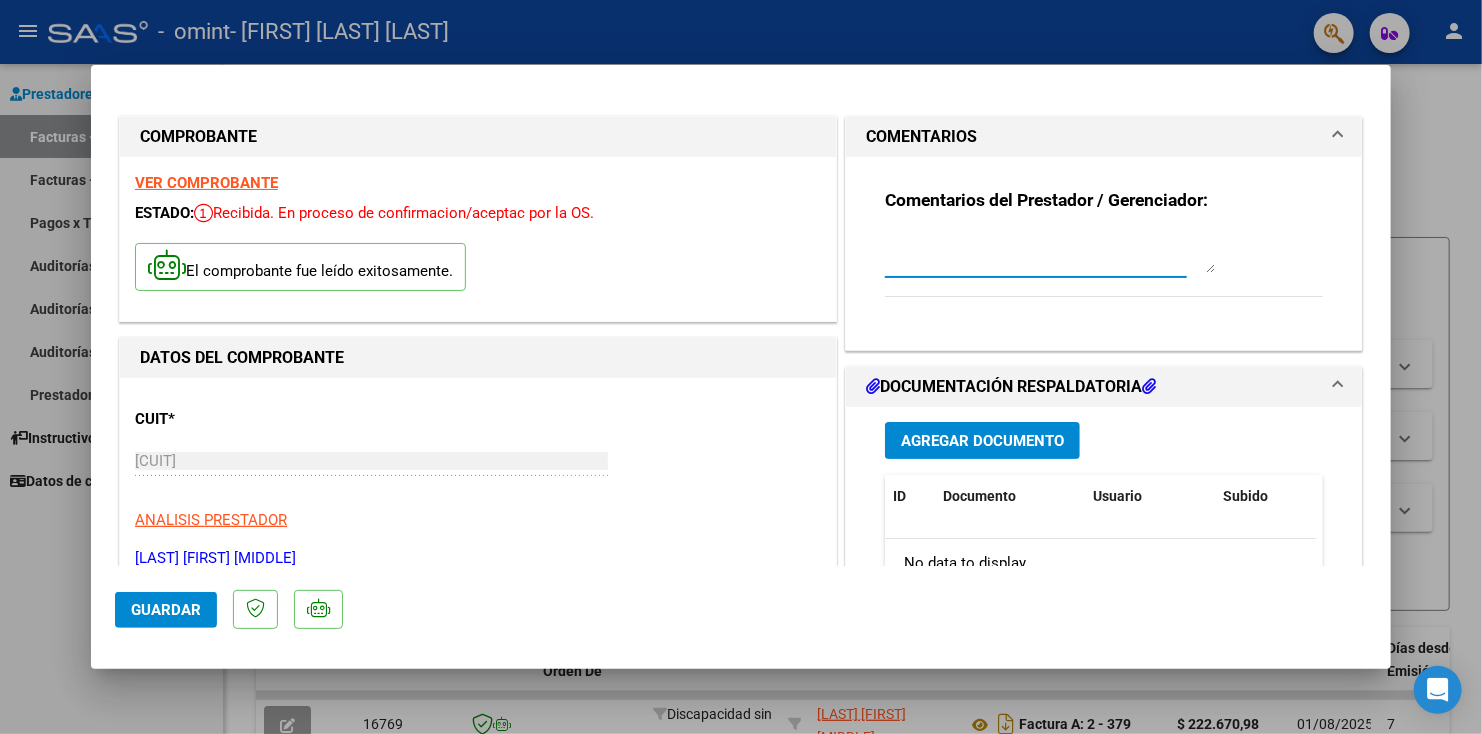 click at bounding box center [1050, 253] 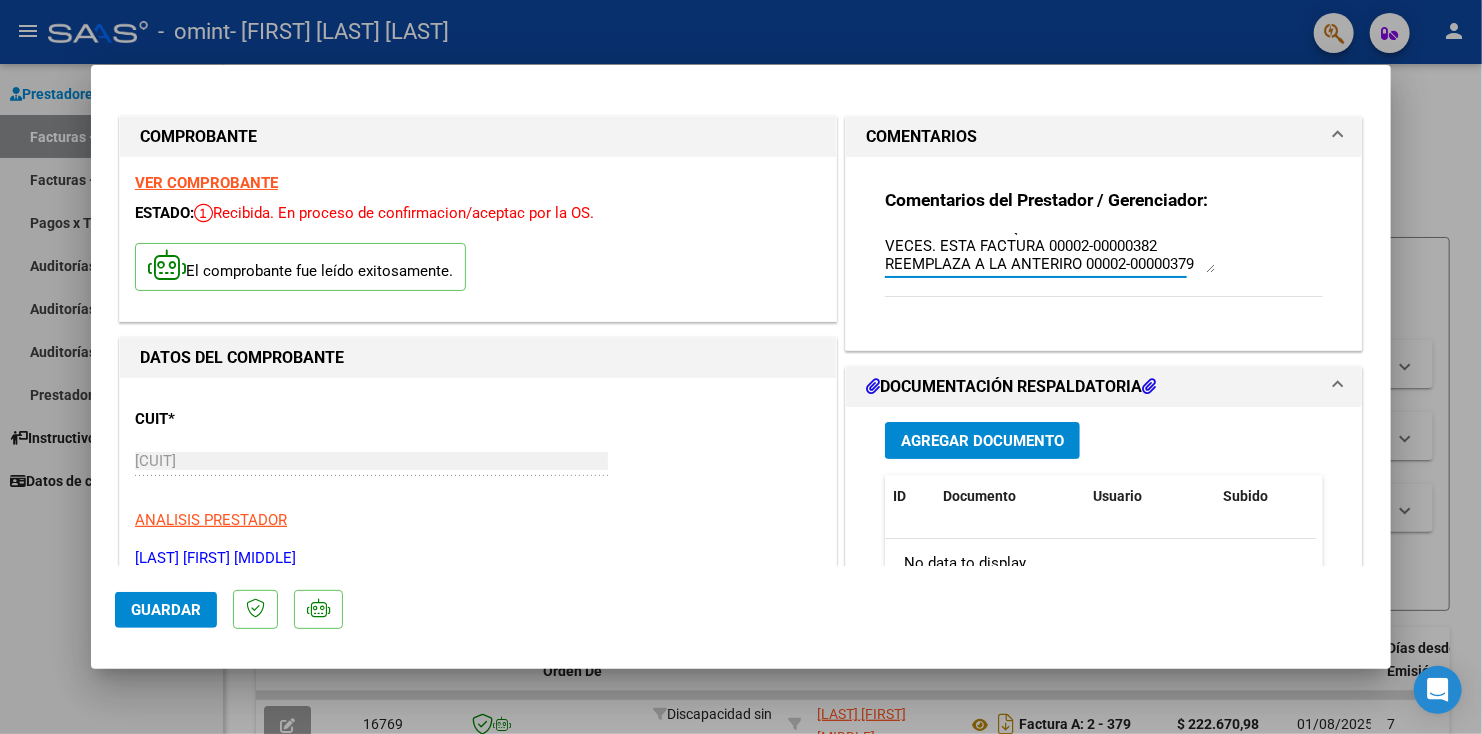 scroll, scrollTop: 88, scrollLeft: 0, axis: vertical 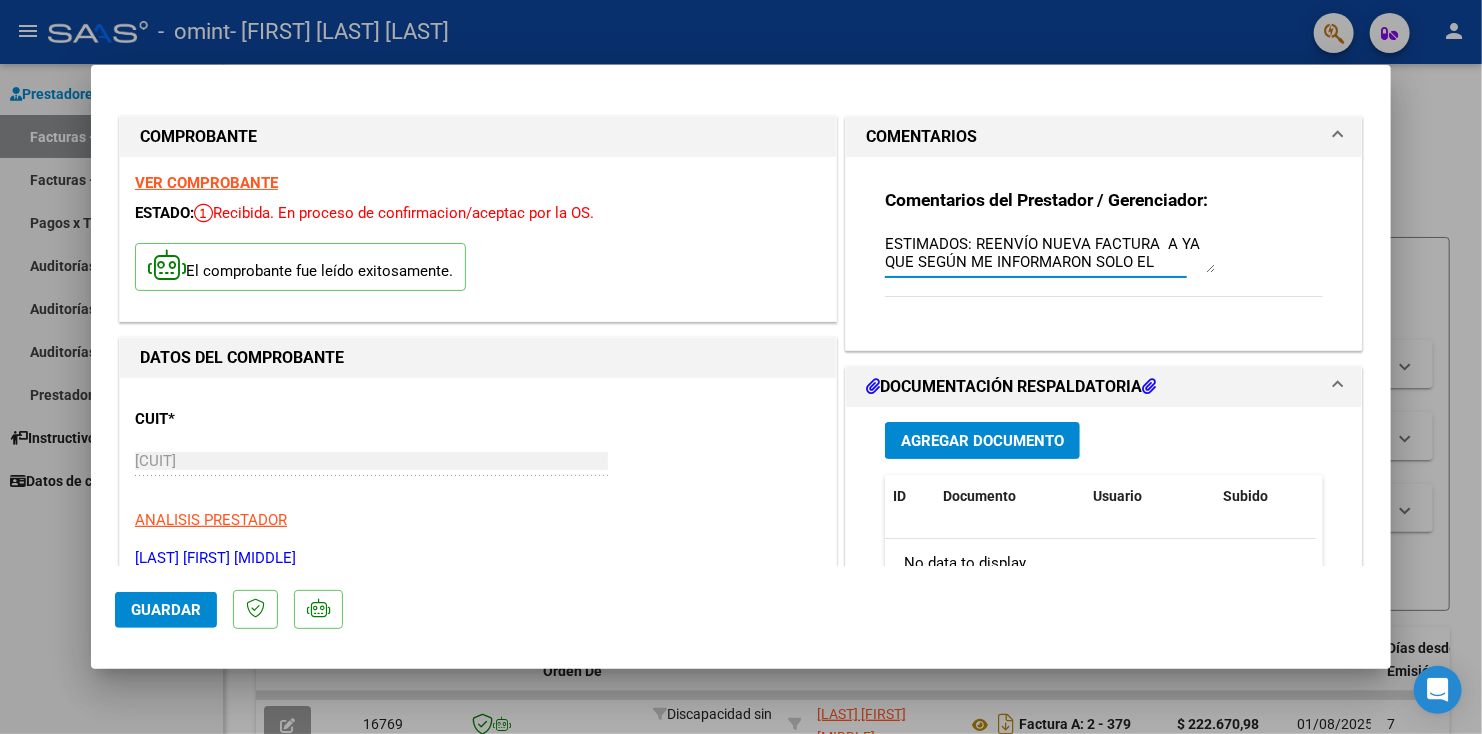 click on "ESTIMADOS: REENVÍO NUEVA FACTURA  A YA QUE SEGÚN ME INFORMARON SOLO EL PACIENTE TIENE AUTORIZADO 16 SESIONS MENSUALES AUNQUE HAYA CONCURRIDO MAS VECES. ESTA FACTURA 00002-00000382 REEMPLAZA A LA ANTERIRO 00002-00000379
SALUDOS CORDIALES." at bounding box center (1050, 253) 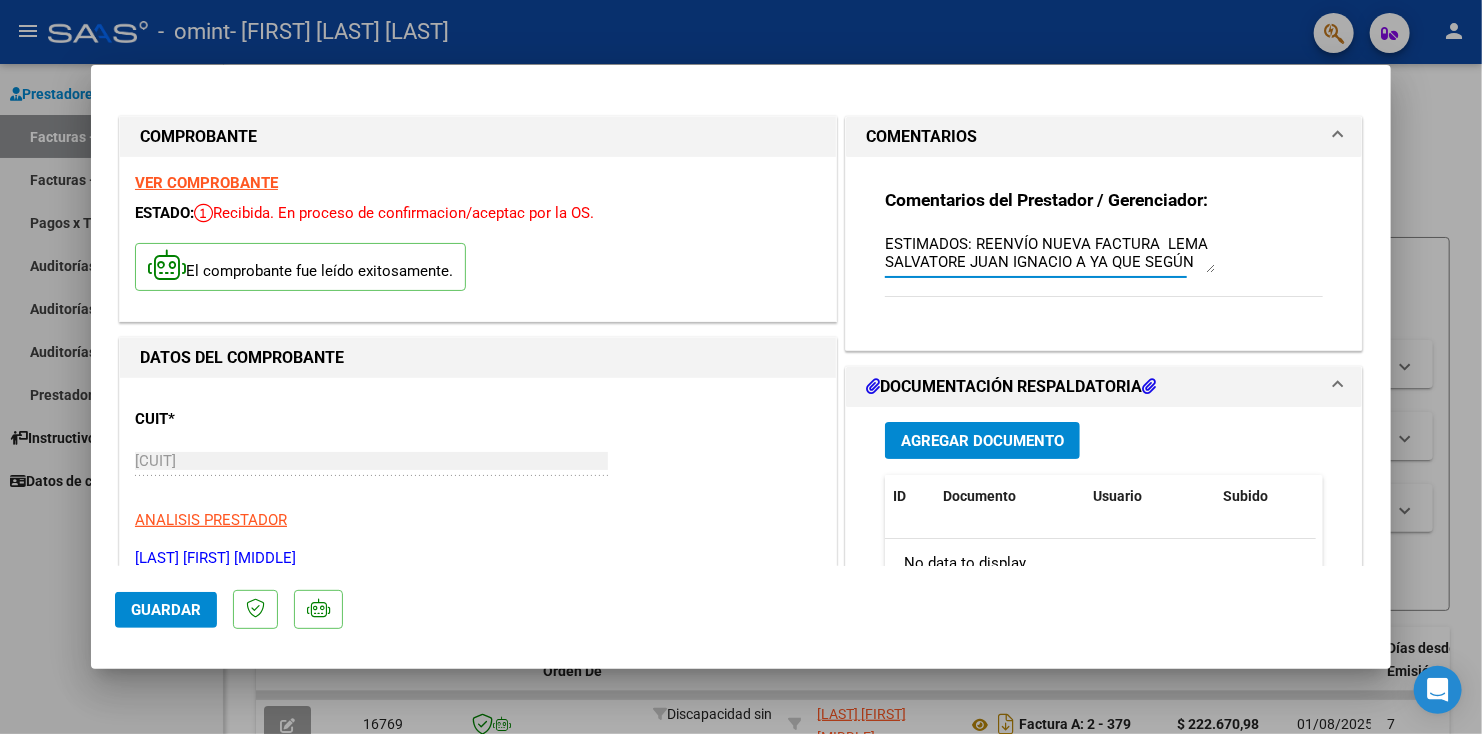 click on "ESTIMADOS: REENVÍO NUEVA FACTURA  LEMA SALVATORE JUAN IGNACIO A YA QUE SEGÚN ME INFORMARON SOLO EL PACIENTE TIENE AUTORIZADO 16 SESIONS MENSUALES AUNQUE HAYA CONCURRIDO MAS VECES. ESTA FACTURA 00002-00000382 REEMPLAZA A LA ANTERIRO 00002-00000379
SALUDOS CORDIALES." at bounding box center (1050, 253) 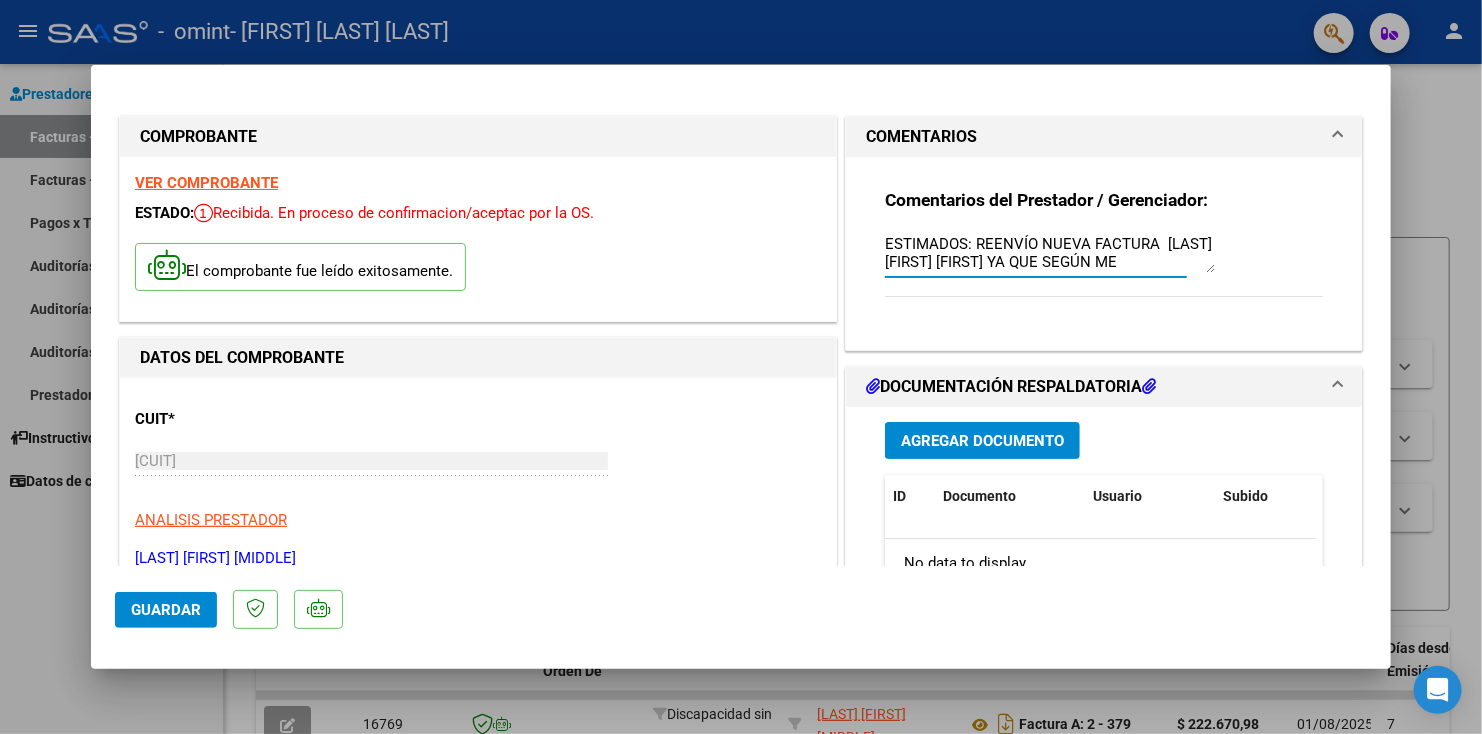 click on "ESTIMADOS: REENVÍO NUEVA FACTURA  [LAST] [FIRST] [FIRST] YA QUE SEGÚN ME INFORMARON SOLO EL PACIENTE TIENE AUTORIZADO 16 SESIONS MENSUALES AUNQUE HAYA CONCURRIDO MAS VECES. ESTA FACTURA 00002-00000382 REEMPLAZA A LA ANTERIRO 00002-00000379
SALUDOS CORDIALES." at bounding box center [1050, 253] 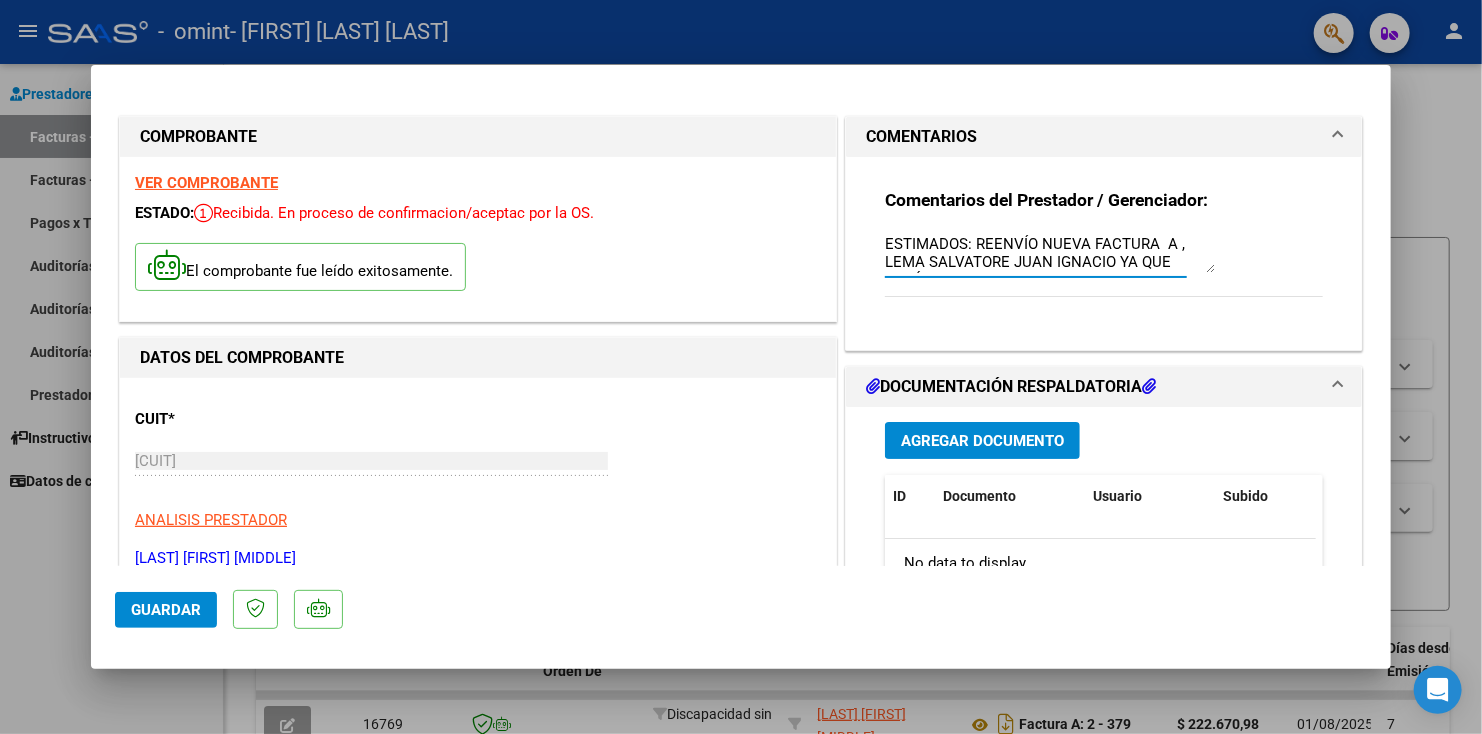 type on "ESTIMADOS: REENVÍO NUEVA FACTURA  A , LEMA SALVATORE JUAN IGNACIO YA QUE SEGÚN ME INFORMARON SOLO EL PACIENTE TIENE AUTORIZADO 16 SESIONS MENSUALES AUNQUE HAYA CONCURRIDO MAS VECES. ESTA FACTURA 00002-00000382 REEMPLAZA A LA ANTERIRO 00002-00000379
SALUDOS CORDIALES." 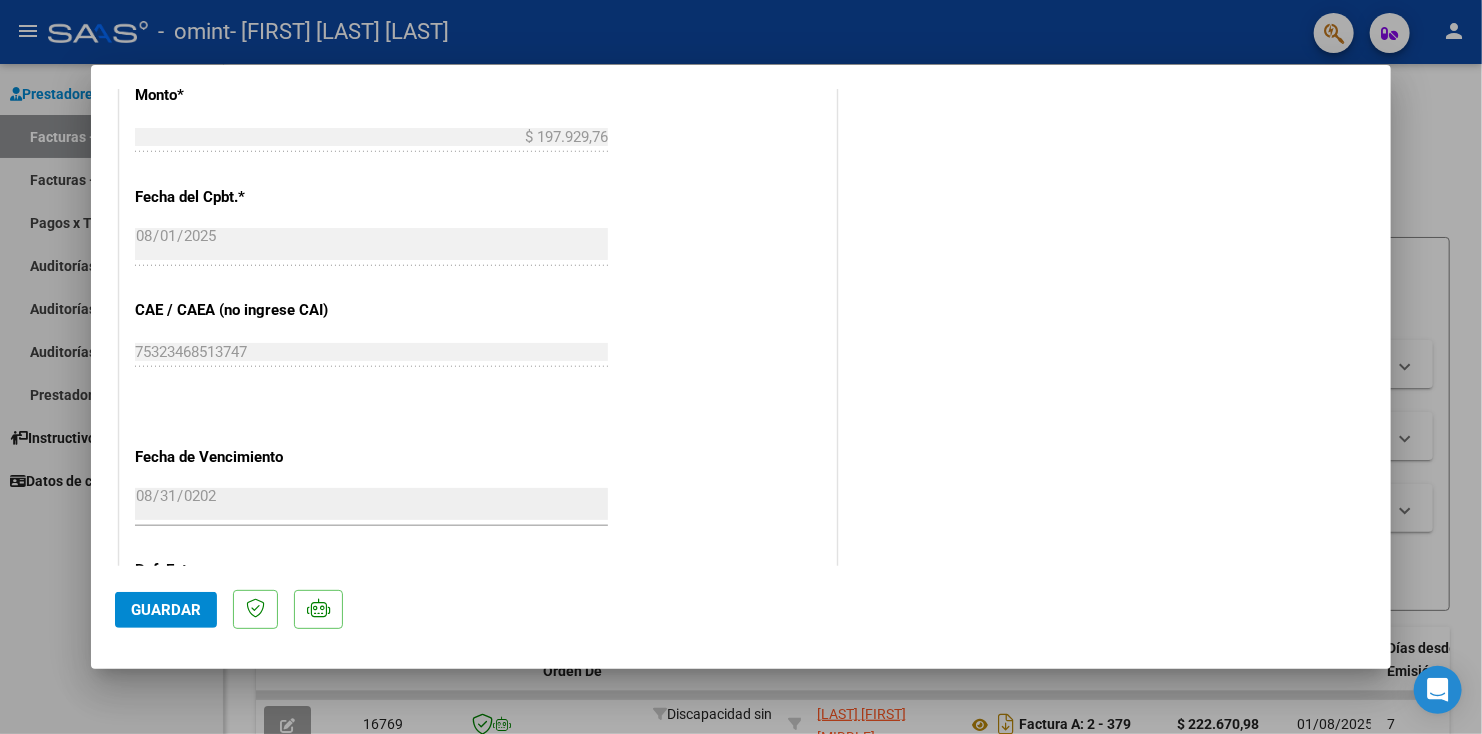 scroll, scrollTop: 1013, scrollLeft: 0, axis: vertical 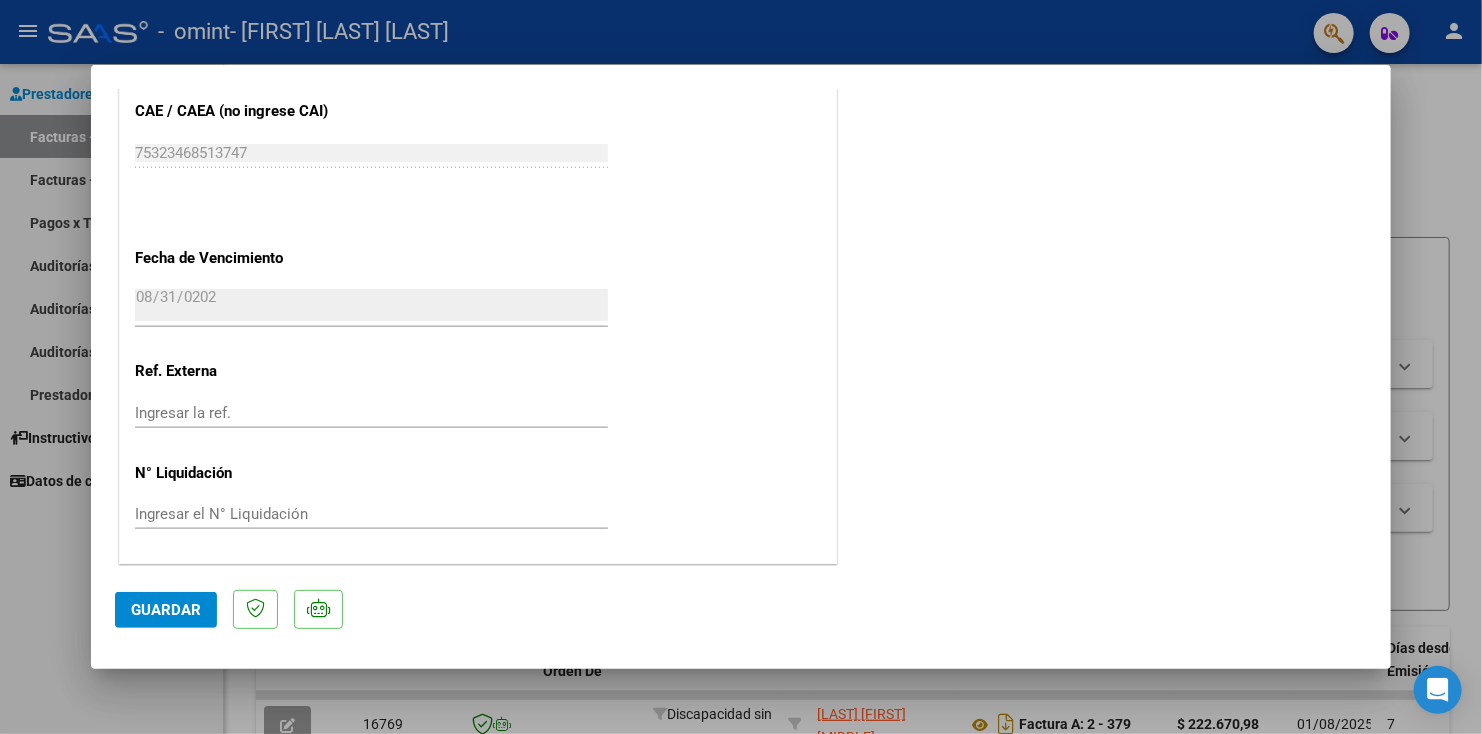 click on "Guardar" 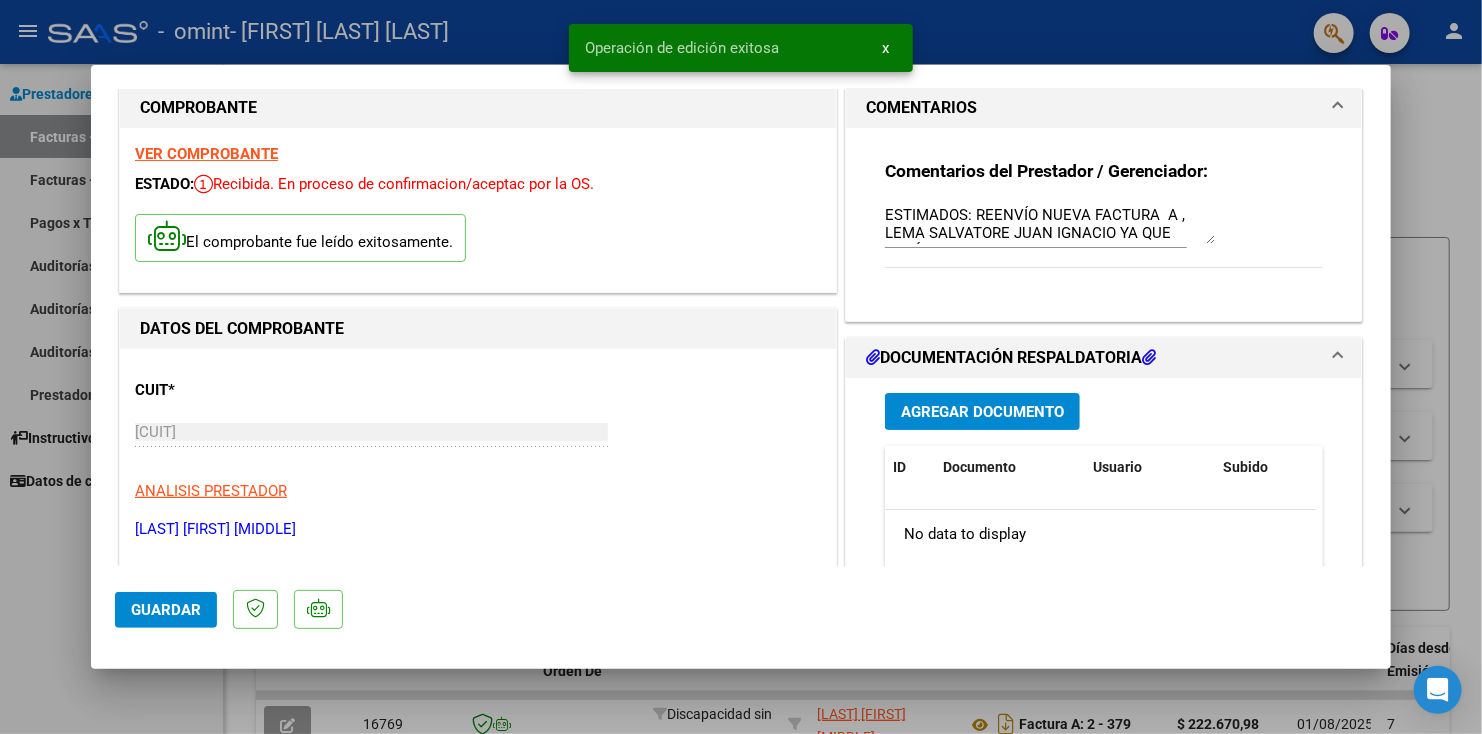 scroll, scrollTop: 0, scrollLeft: 0, axis: both 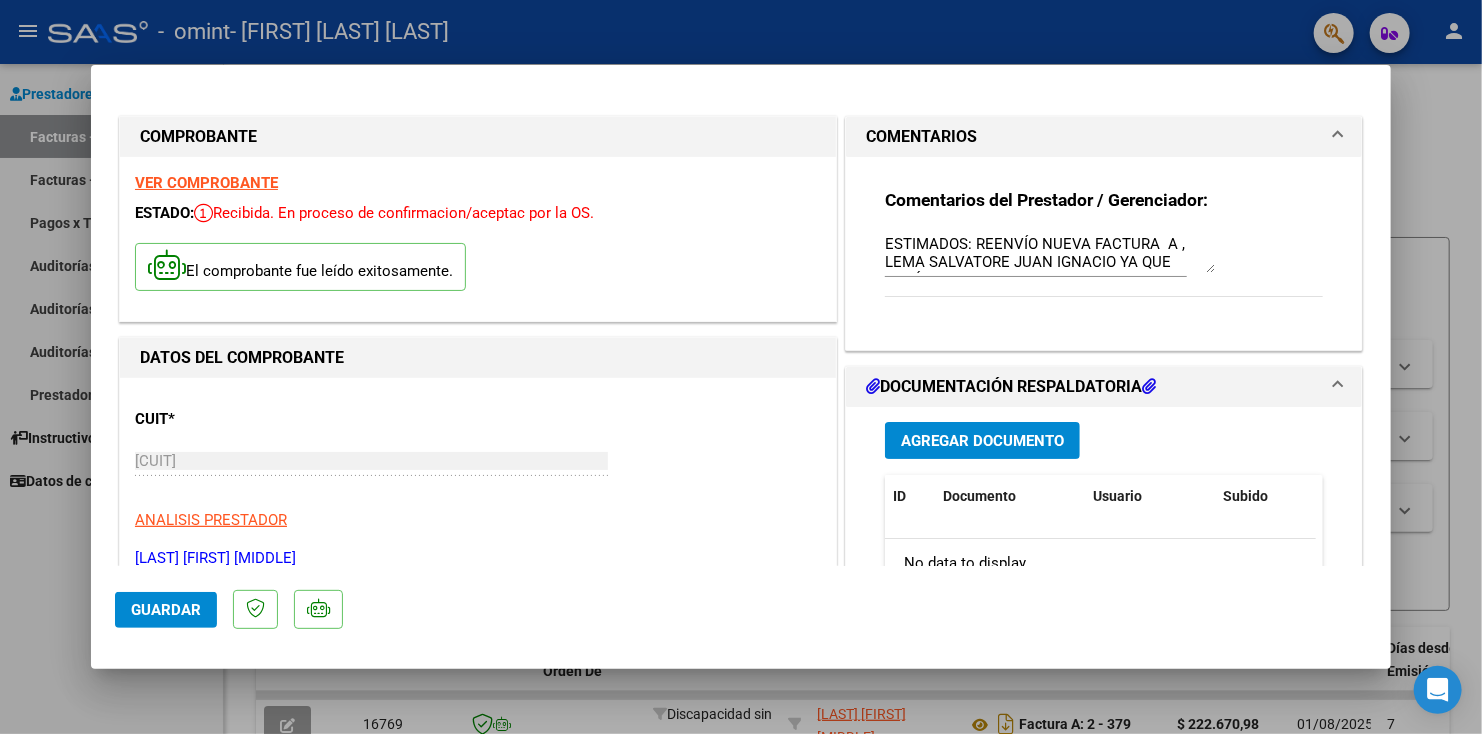 click at bounding box center [1338, 387] 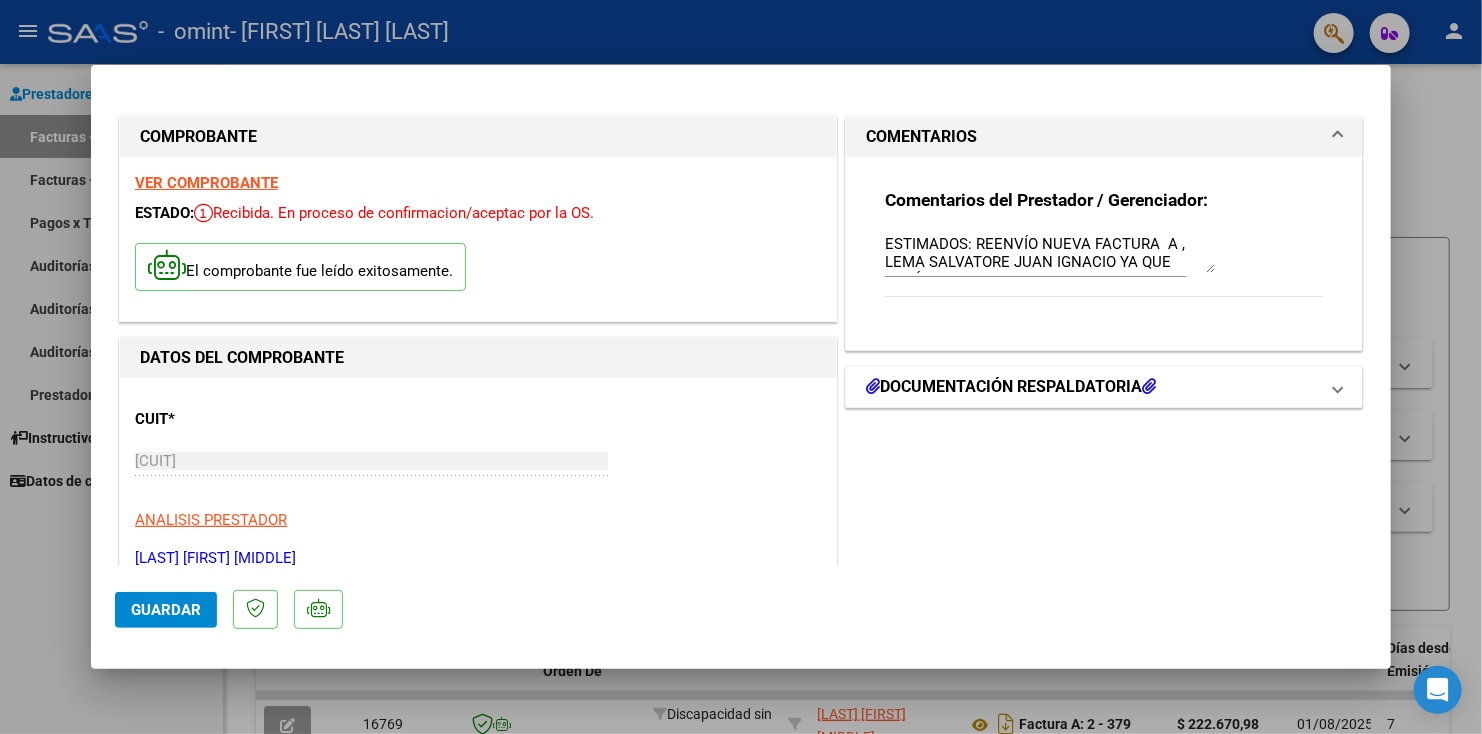 click at bounding box center (1338, 387) 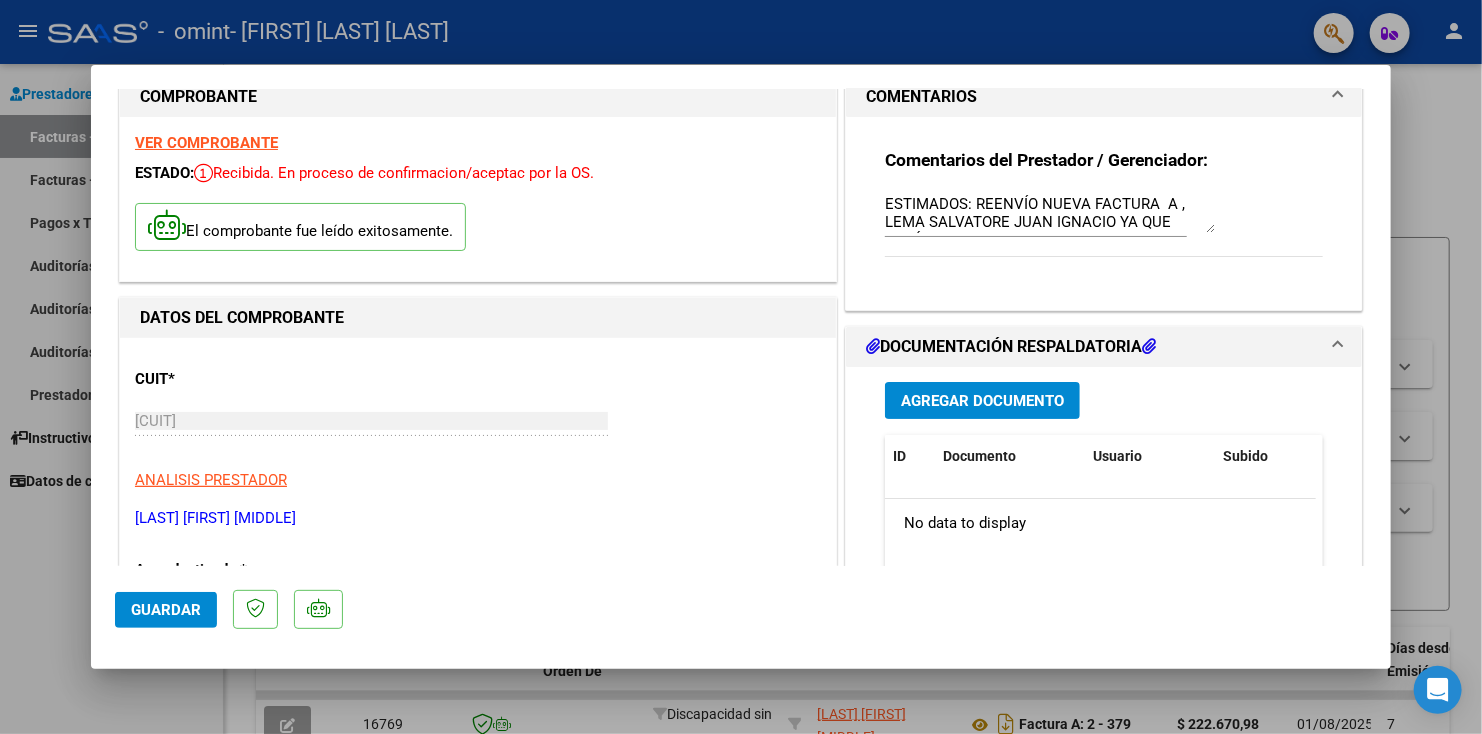 scroll, scrollTop: 133, scrollLeft: 0, axis: vertical 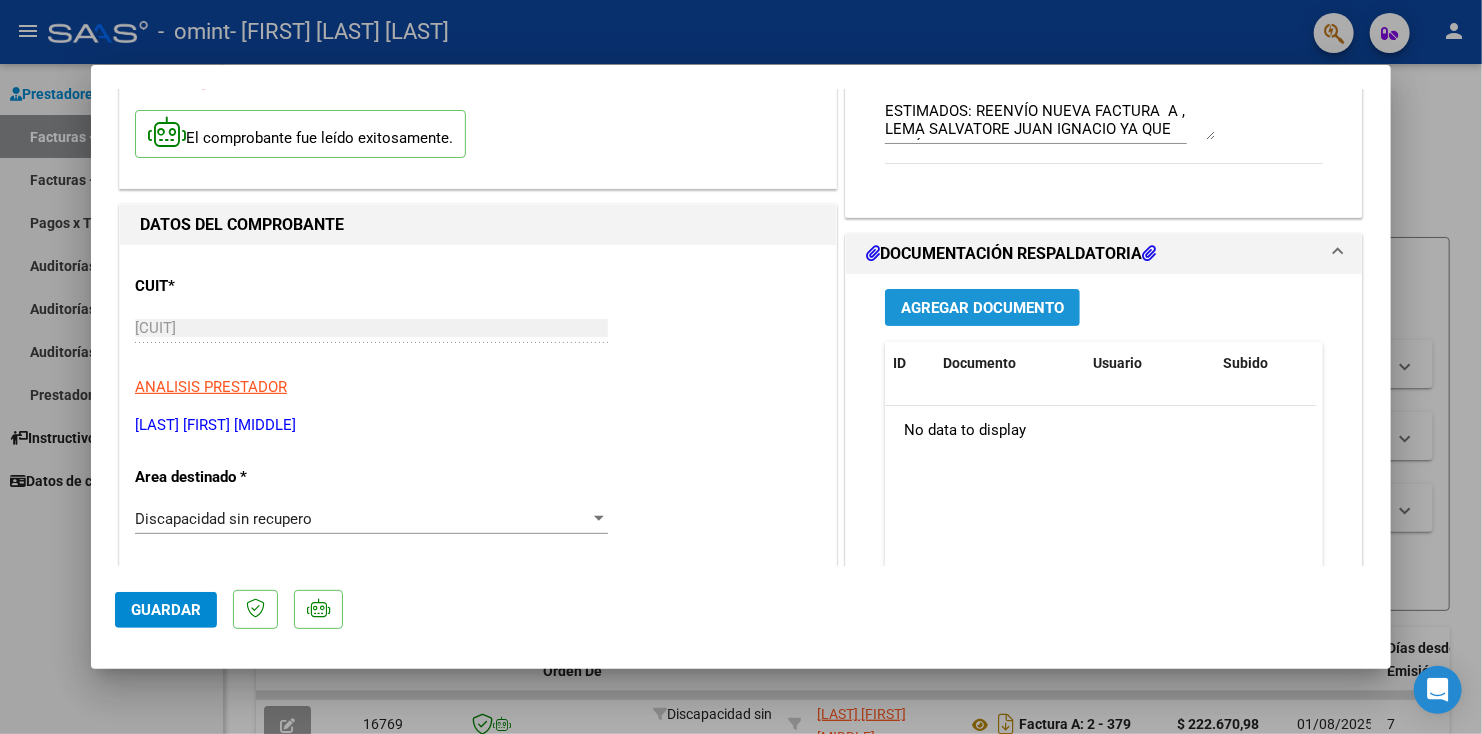 click on "Agregar Documento" at bounding box center [982, 308] 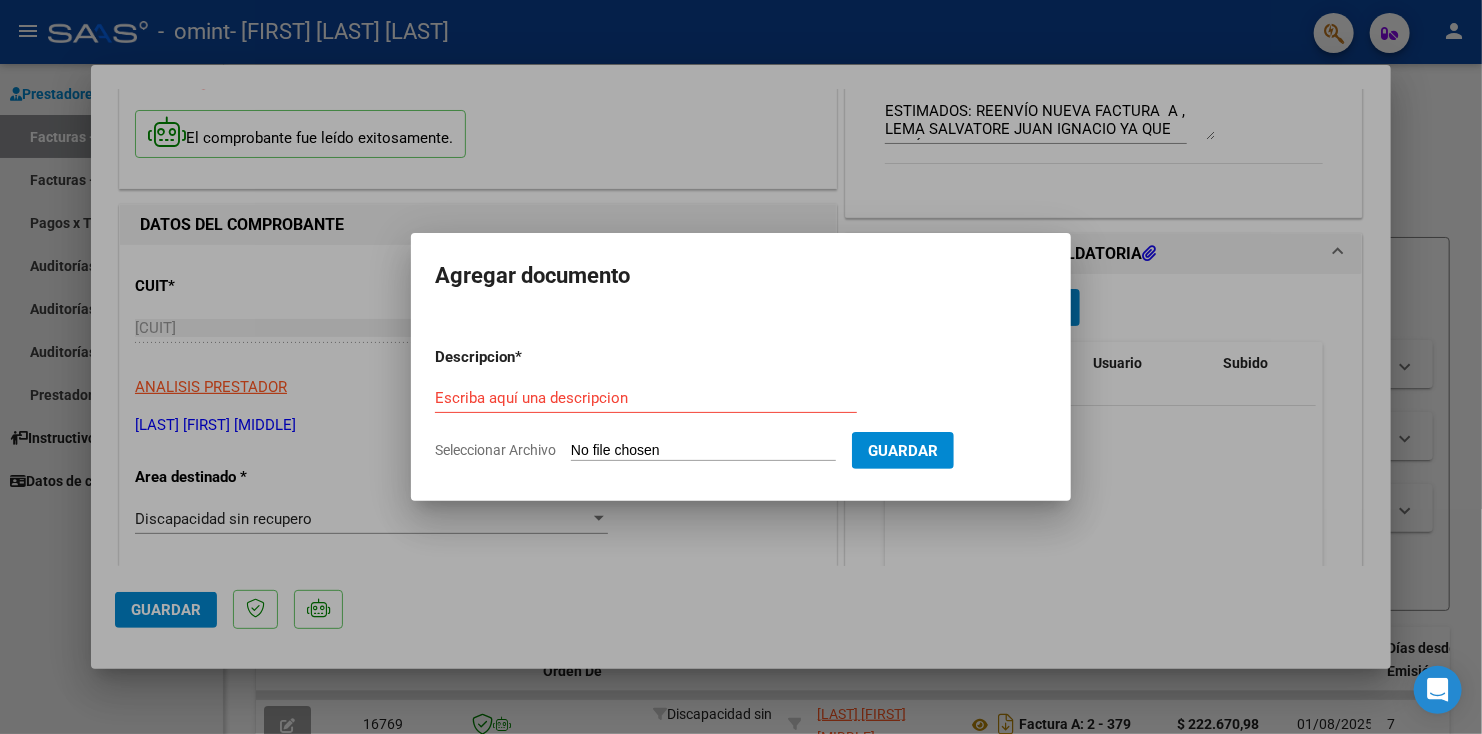 click at bounding box center [741, 367] 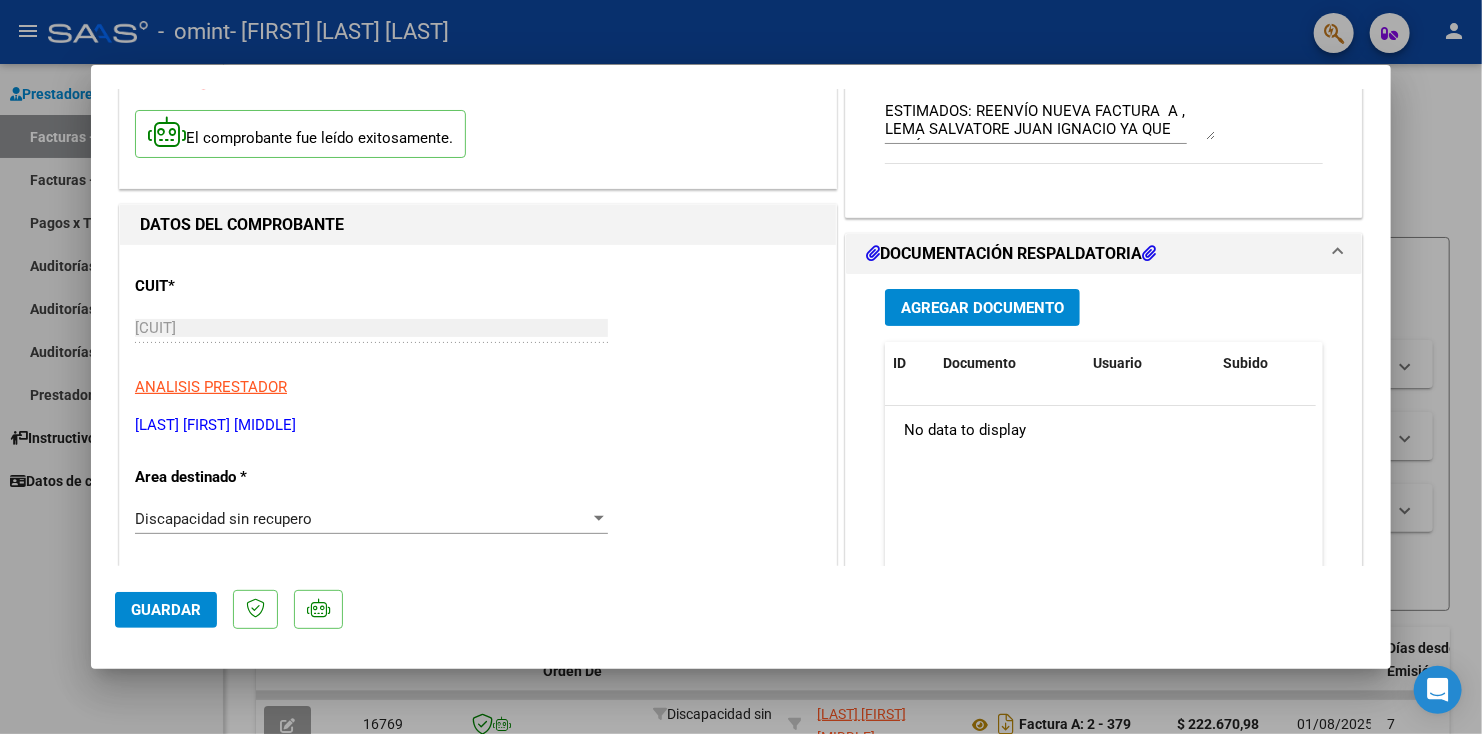 click on "Agregar Documento" at bounding box center [982, 308] 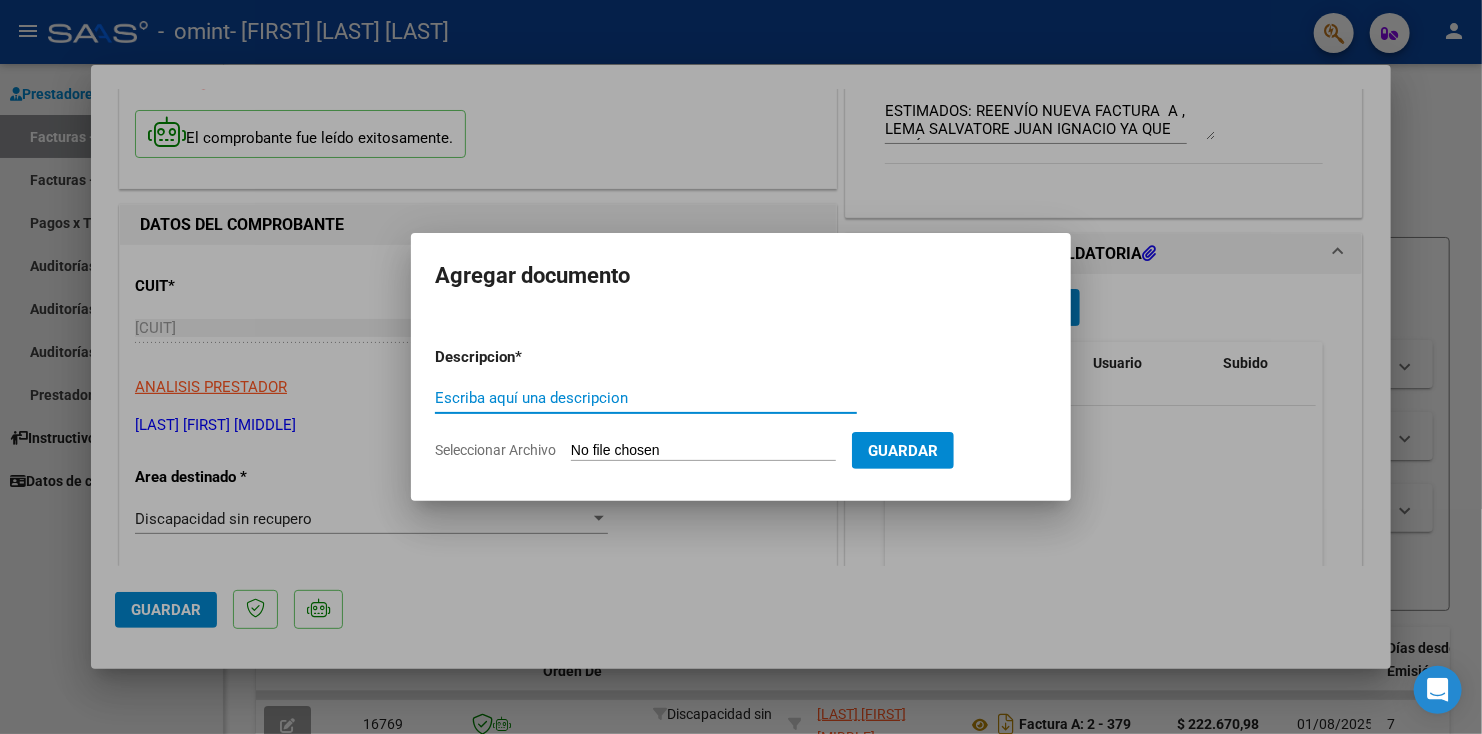 click on "Escriba aquí una descripcion" at bounding box center (646, 398) 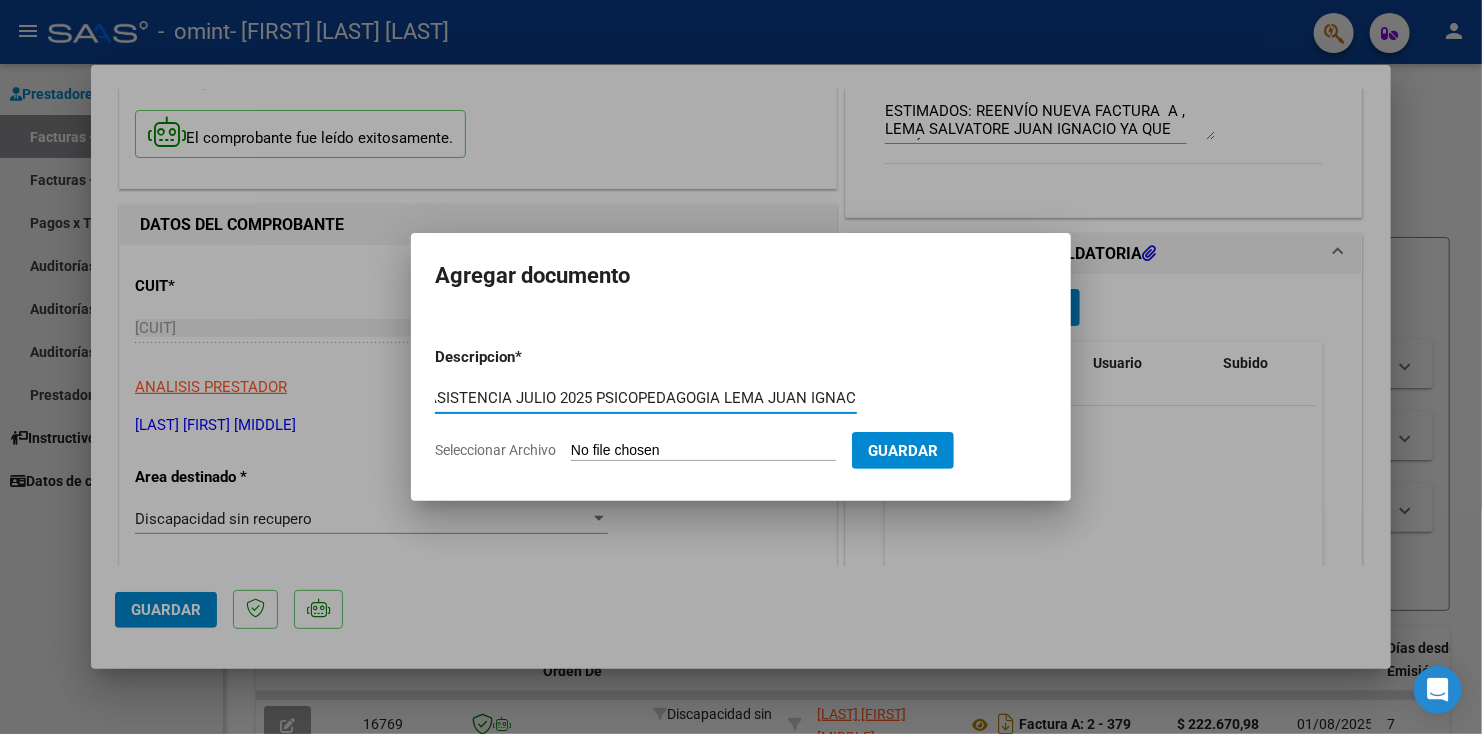 scroll, scrollTop: 0, scrollLeft: 91, axis: horizontal 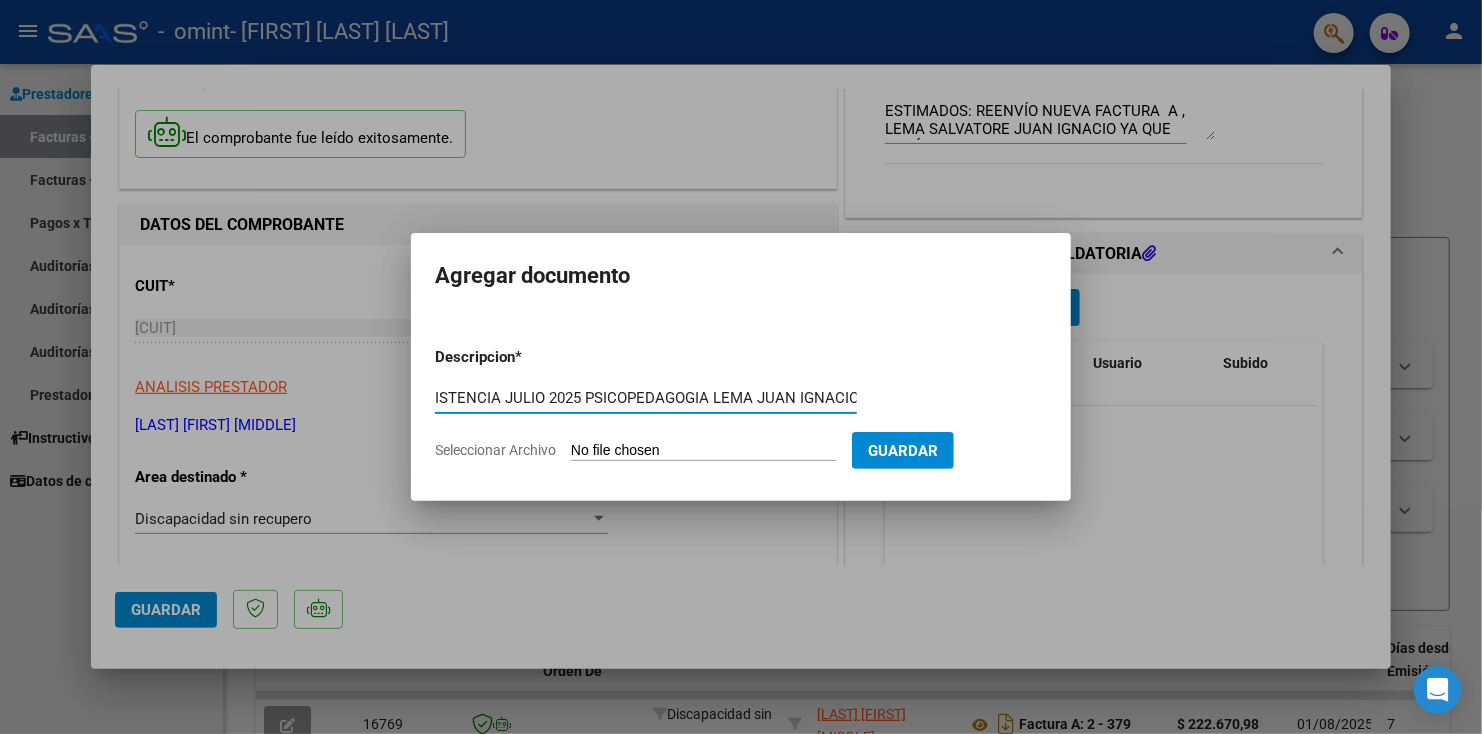 type on "PLANILLA ASISTENCIA JULIO 2025 PSICOPEDAGOGIA LEMA JUAN IGNACIO" 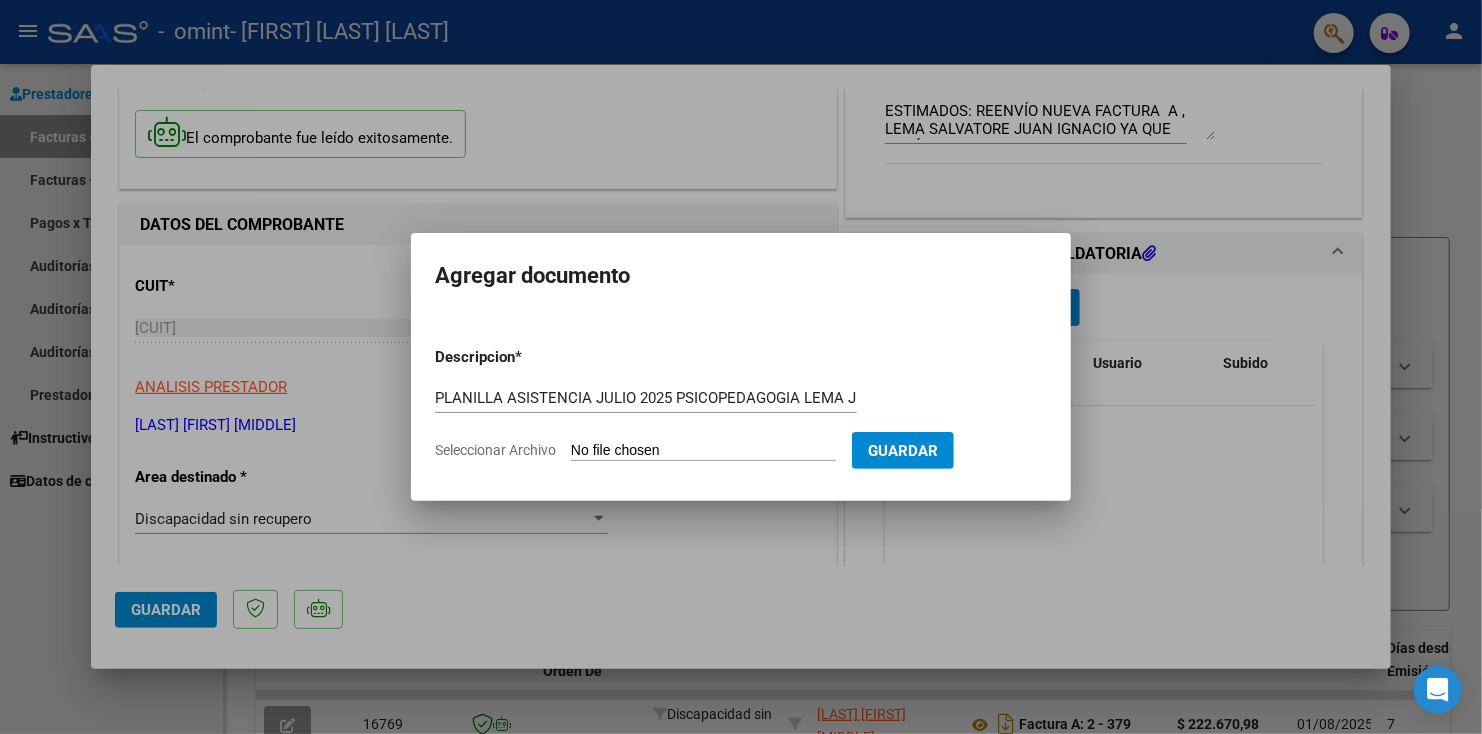 type on "C:\fakepath\[FIRST] [LAST] PLANILLA ASSTENCIA JULIO DE [YEAR] PSICOPEDAGOGIA.pdf" 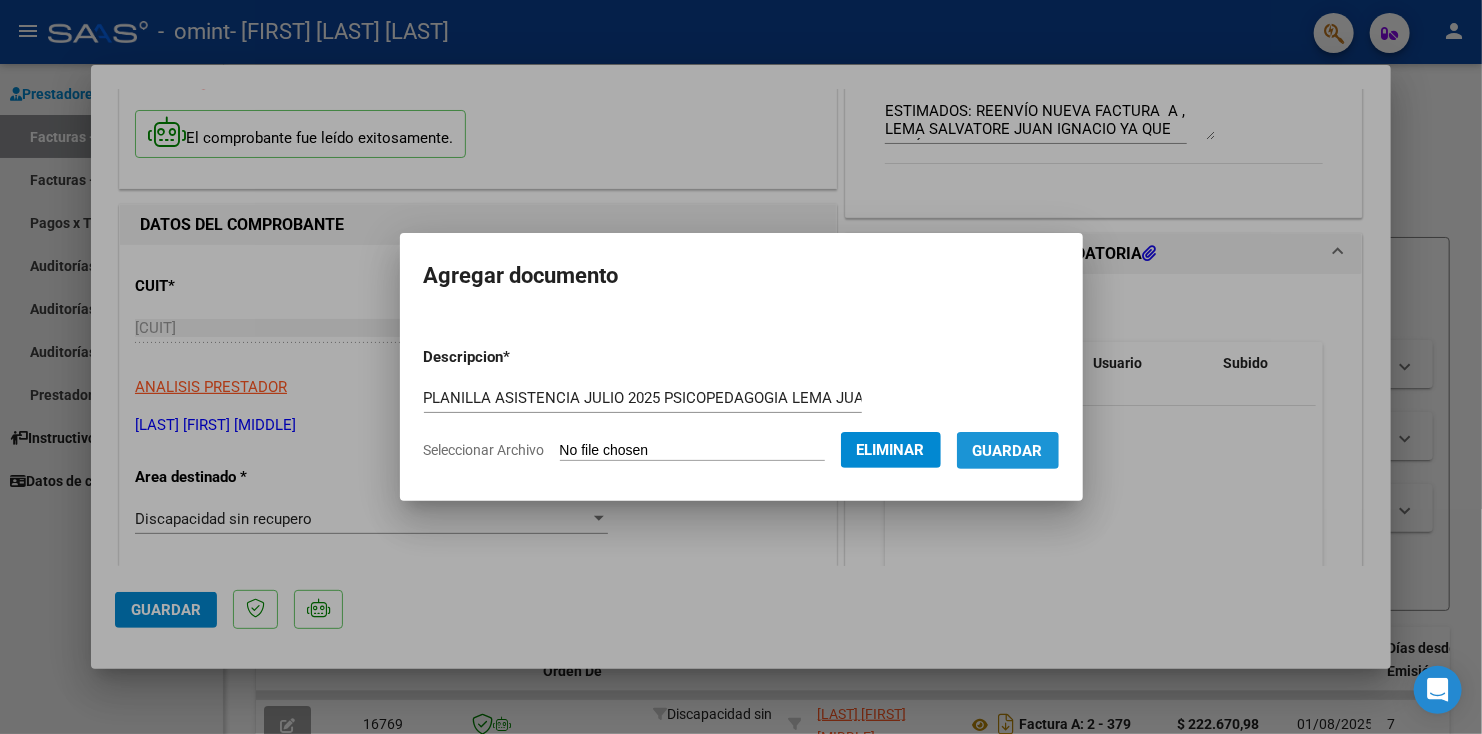 click on "Guardar" at bounding box center [1008, 451] 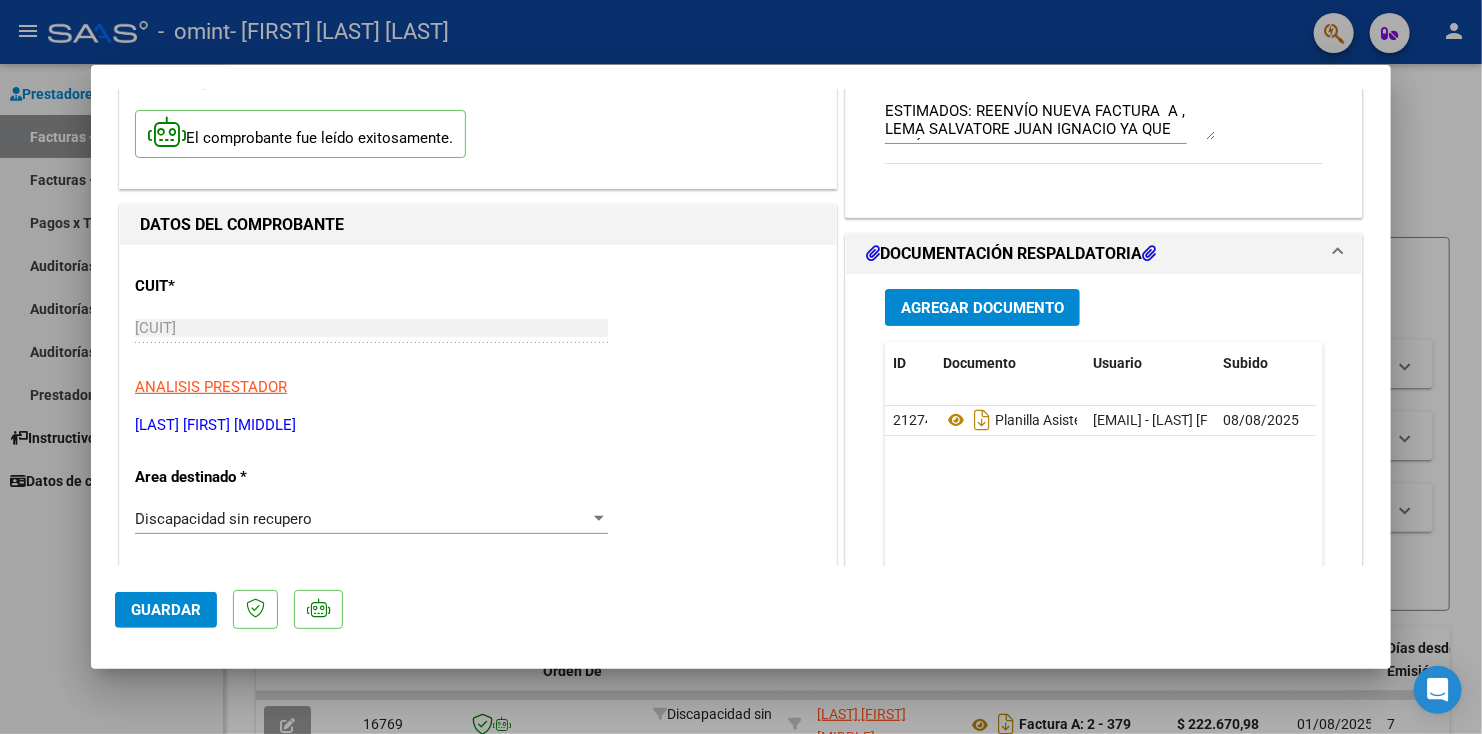 click at bounding box center (1338, 254) 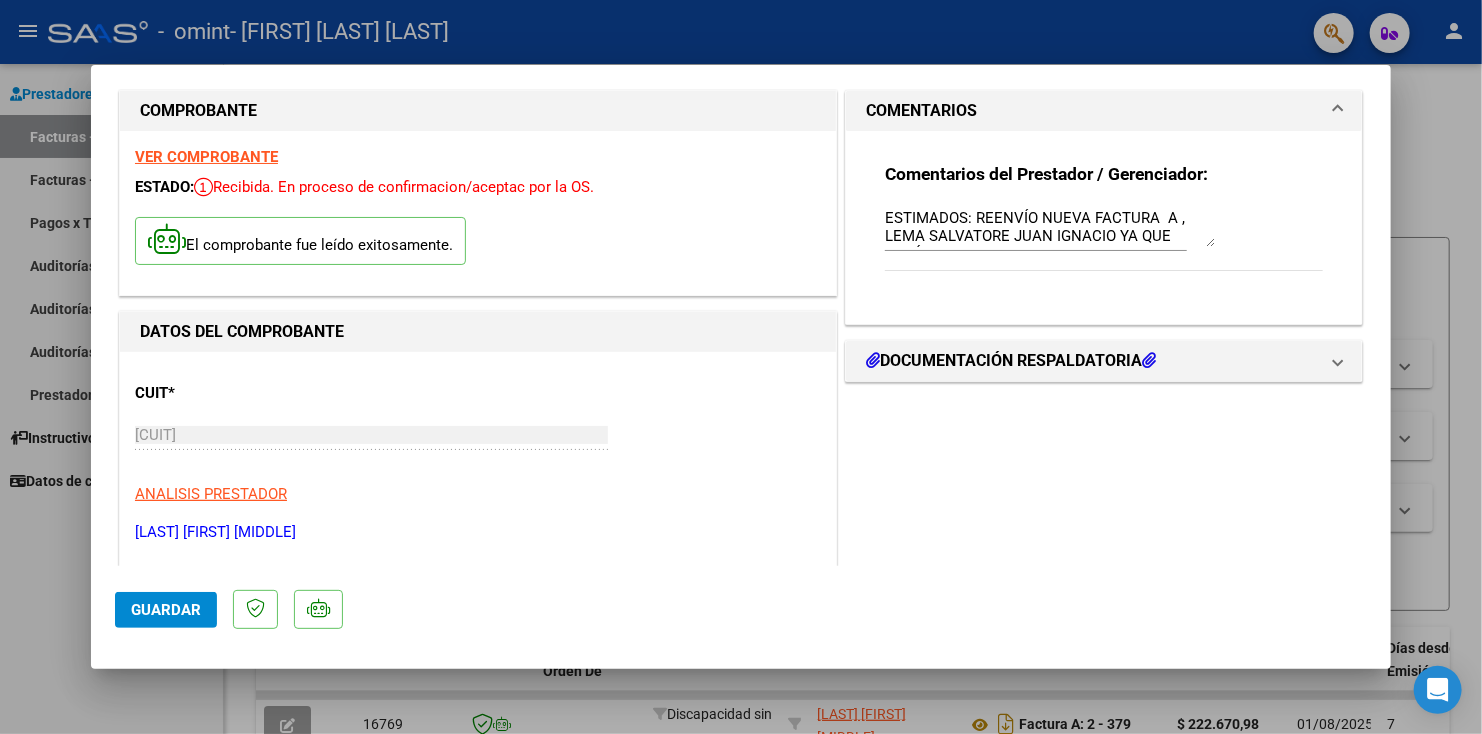 scroll, scrollTop: 0, scrollLeft: 0, axis: both 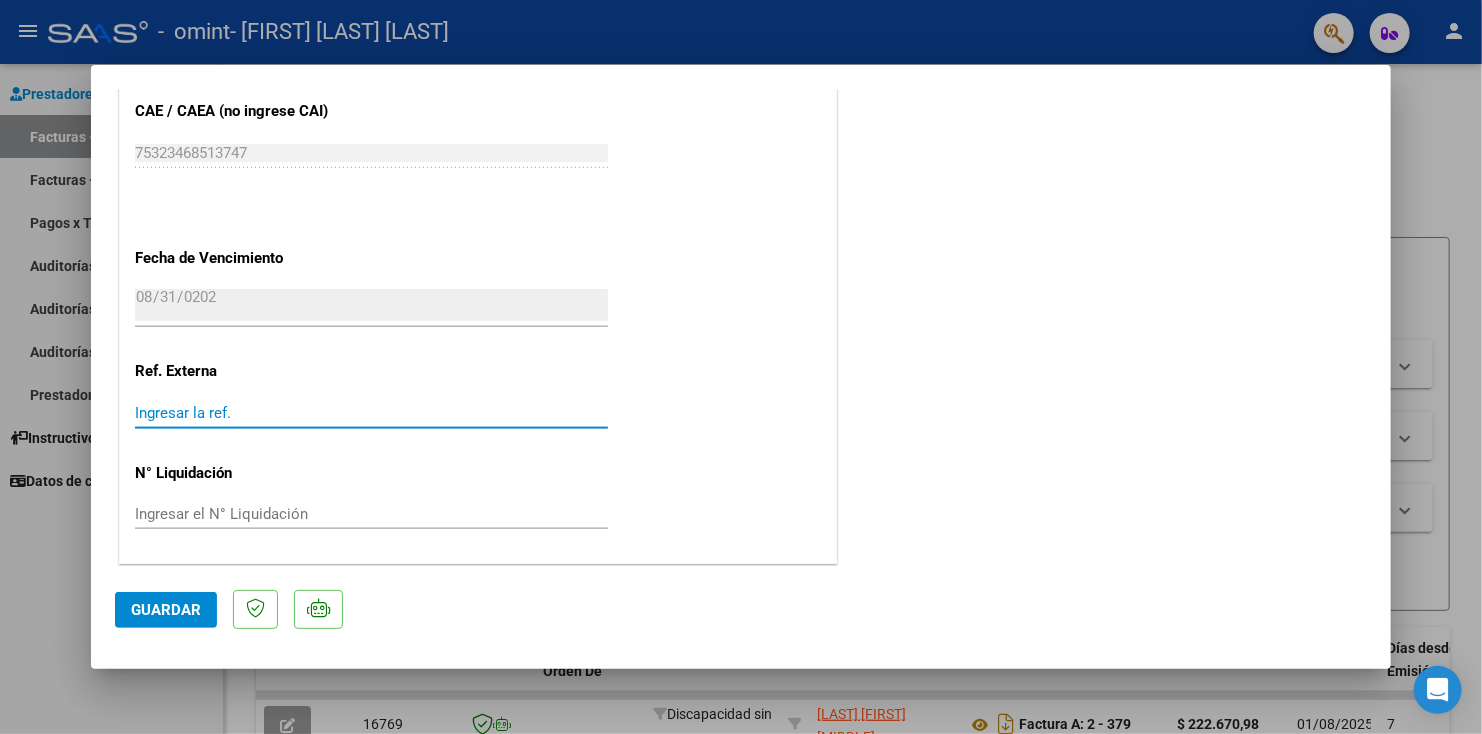 click on "Ingresar la ref." at bounding box center (371, 413) 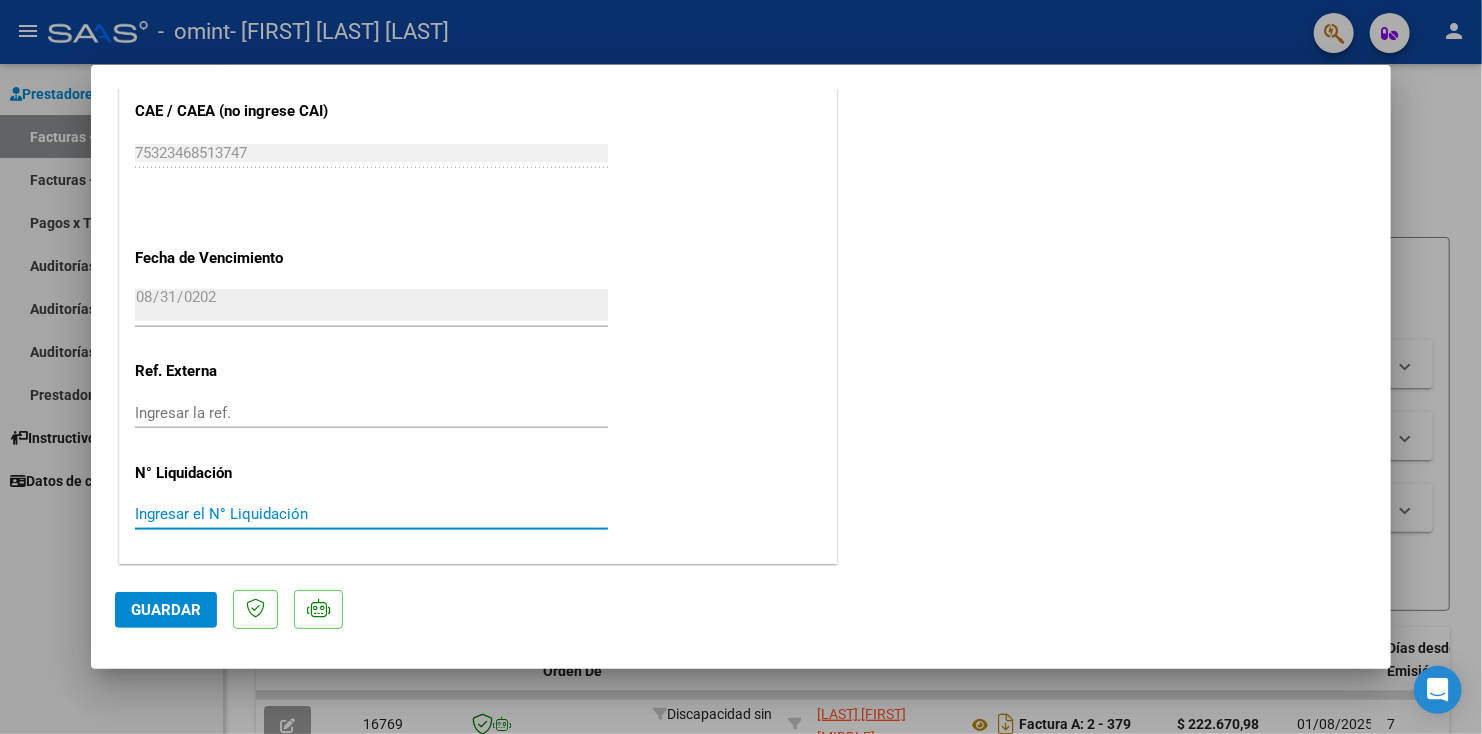 click on "Ingresar el N° Liquidación" at bounding box center (371, 514) 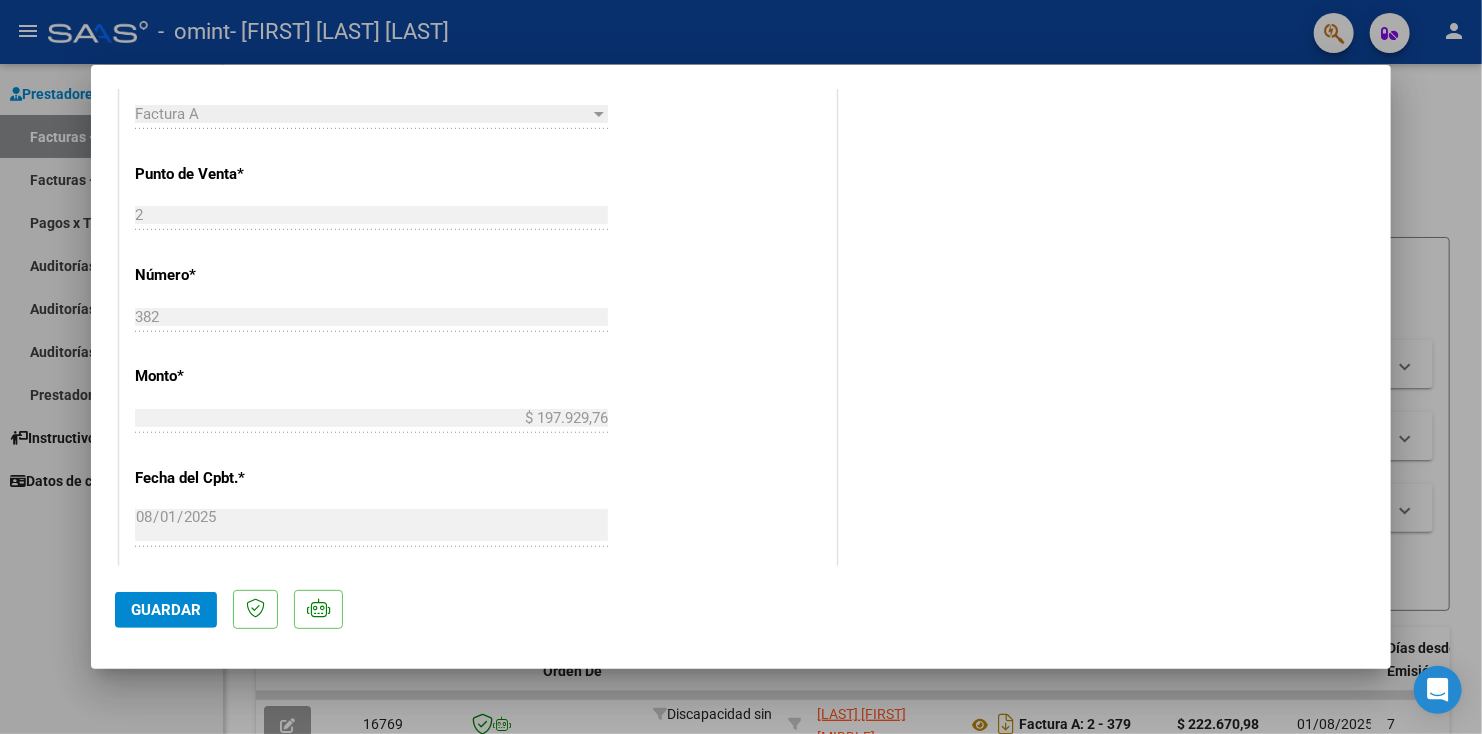 scroll, scrollTop: 585, scrollLeft: 0, axis: vertical 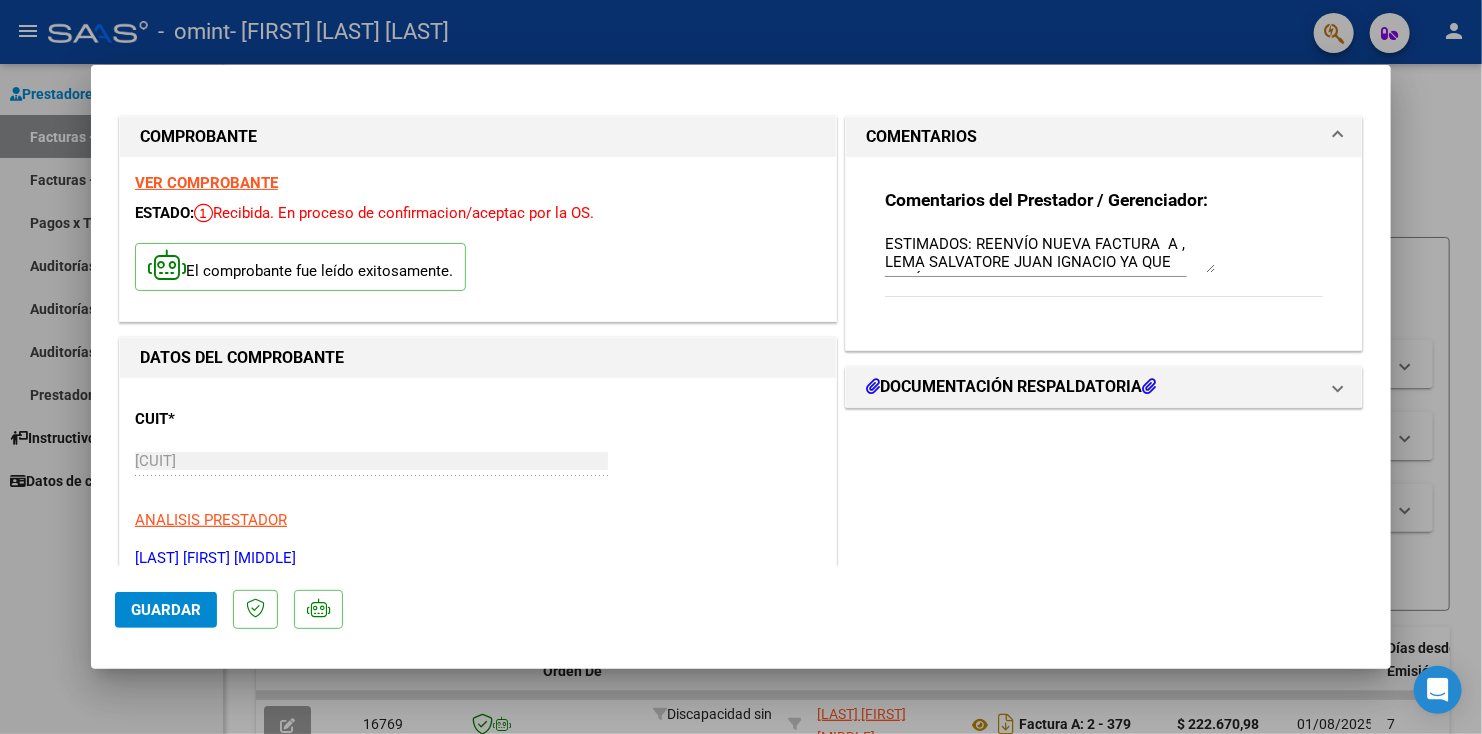 click at bounding box center (741, 367) 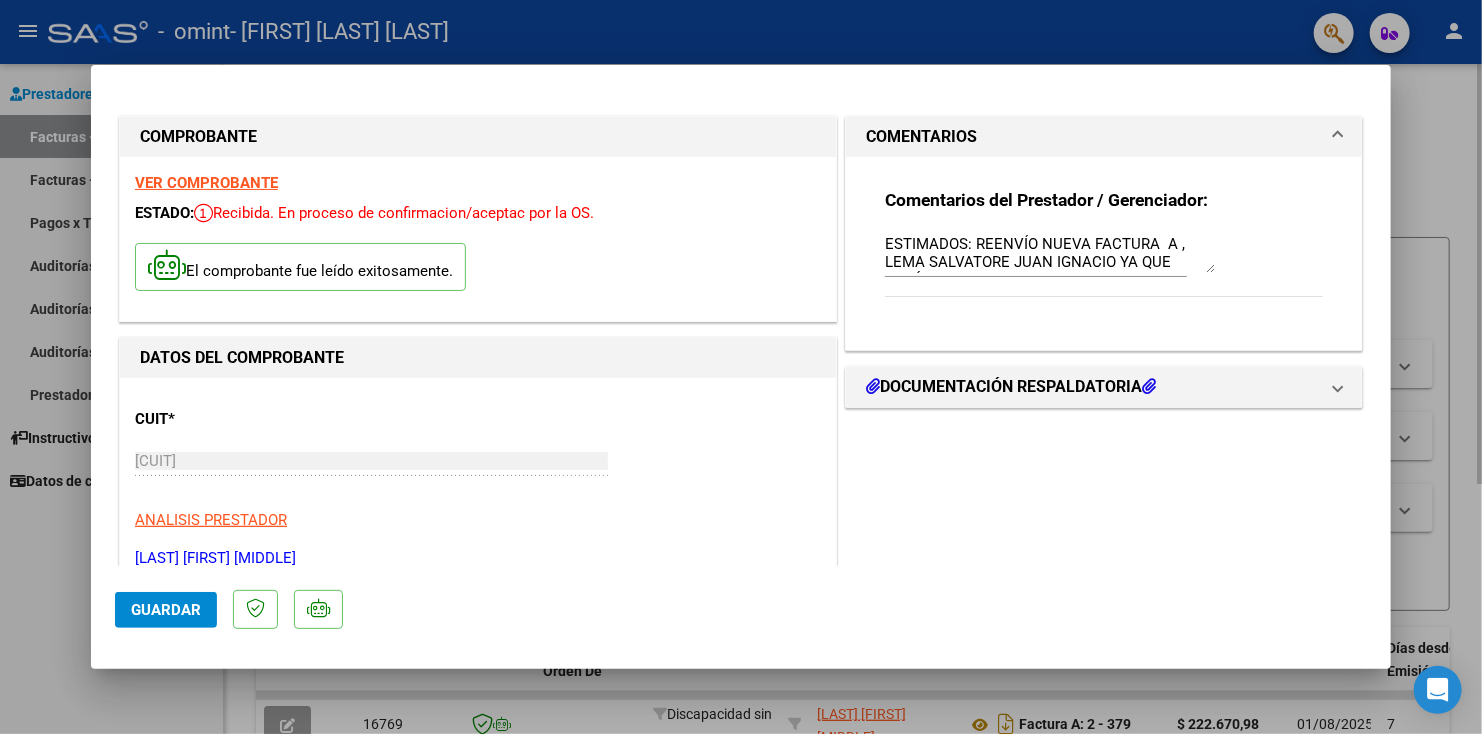type 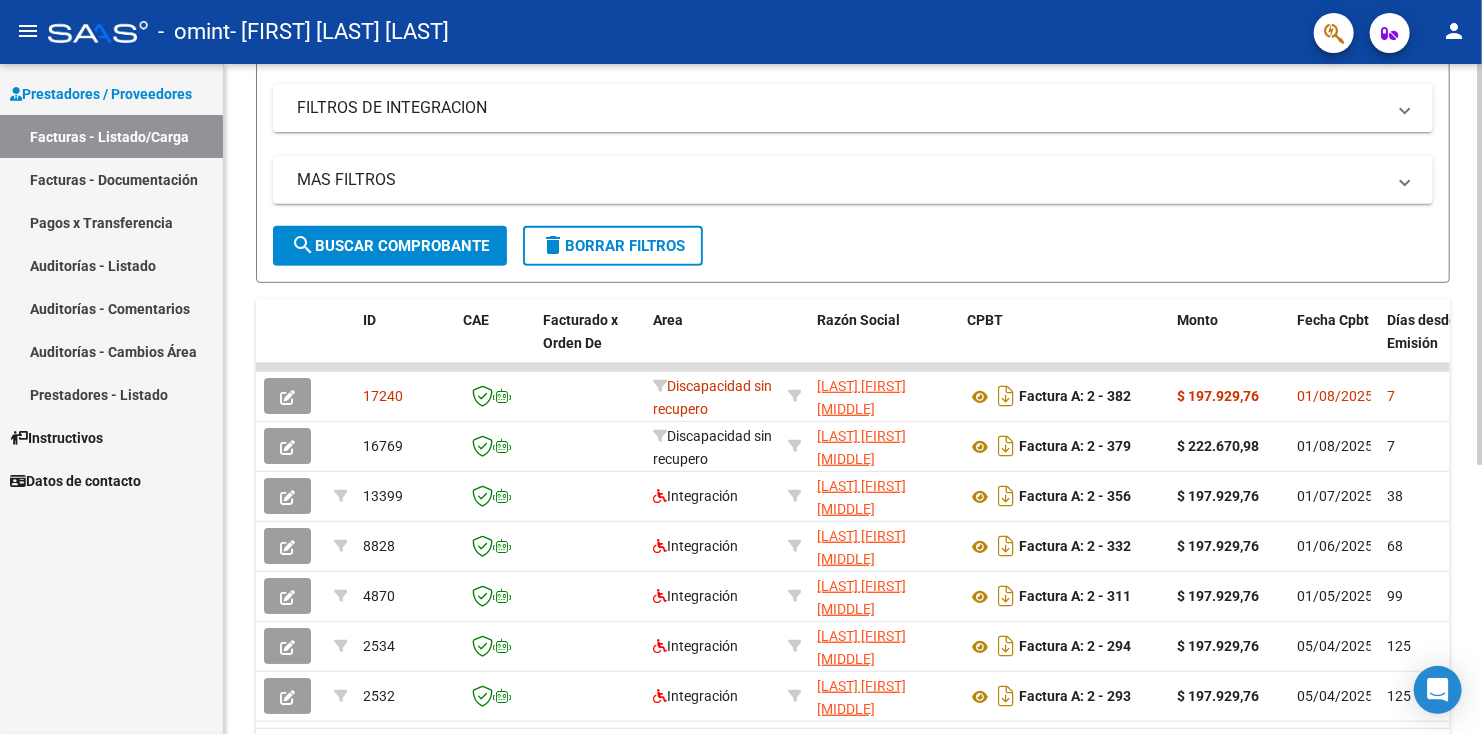 scroll, scrollTop: 328, scrollLeft: 0, axis: vertical 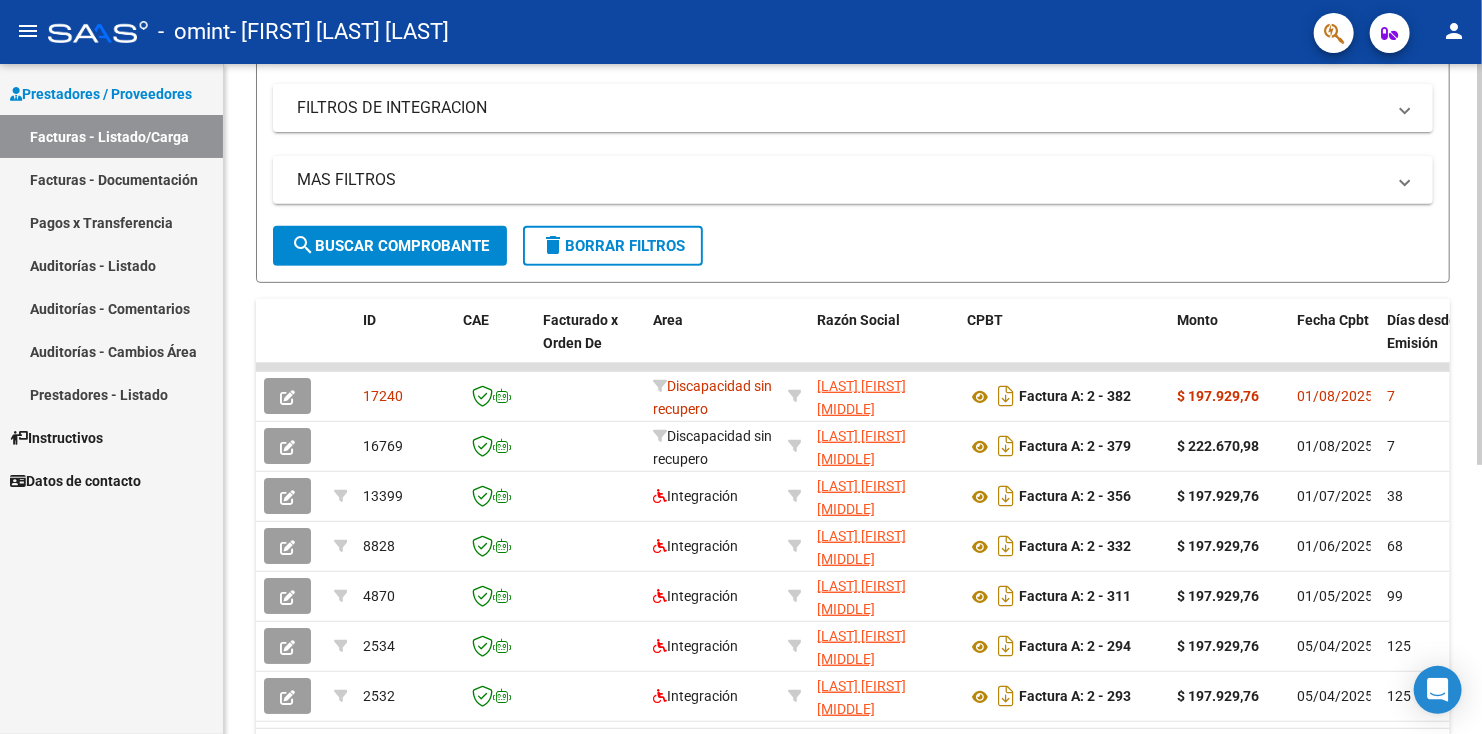 click on "menu -   omint   - BERNARDI GRACIELA ANDREA person    Prestadores / Proveedores Facturas - Listado/Carga Facturas - Documentación Pagos x Transferencia Auditorías - Listado Auditorías - Comentarios Auditorías - Cambios Área Prestadores - Listado    Instructivos    Datos de contacto  Video tutorial   PRESTADORES -> Listado de CPBTs Emitidos por Prestadores / Proveedores (alt+q)   Cargar Comprobante
cloud_download  CSV  cloud_download  EXCEL  cloud_download  Estandar   Descarga Masiva
Filtros Id Area Area Todos Confirmado   Mostrar totalizadores   FILTROS DEL COMPROBANTE  Comprobante Tipo Comprobante Tipo Start date – End date Fec. Comprobante Desde / Hasta Días Emisión Desde(cant. días) Días Emisión Hasta(cant. días) CUIT / Razón Social Pto. Venta Nro. Comprobante Código SSS CAE Válido CAE Válido Todos Cargado Módulo Hosp. Todos Tiene facturacion Apócrifa Hospital Refes  FILTROS DE INTEGRACION  Período De Prestación Todos Rendido x SSS (dr_envio) Tipo de Registro Todos –" at bounding box center [741, 367] 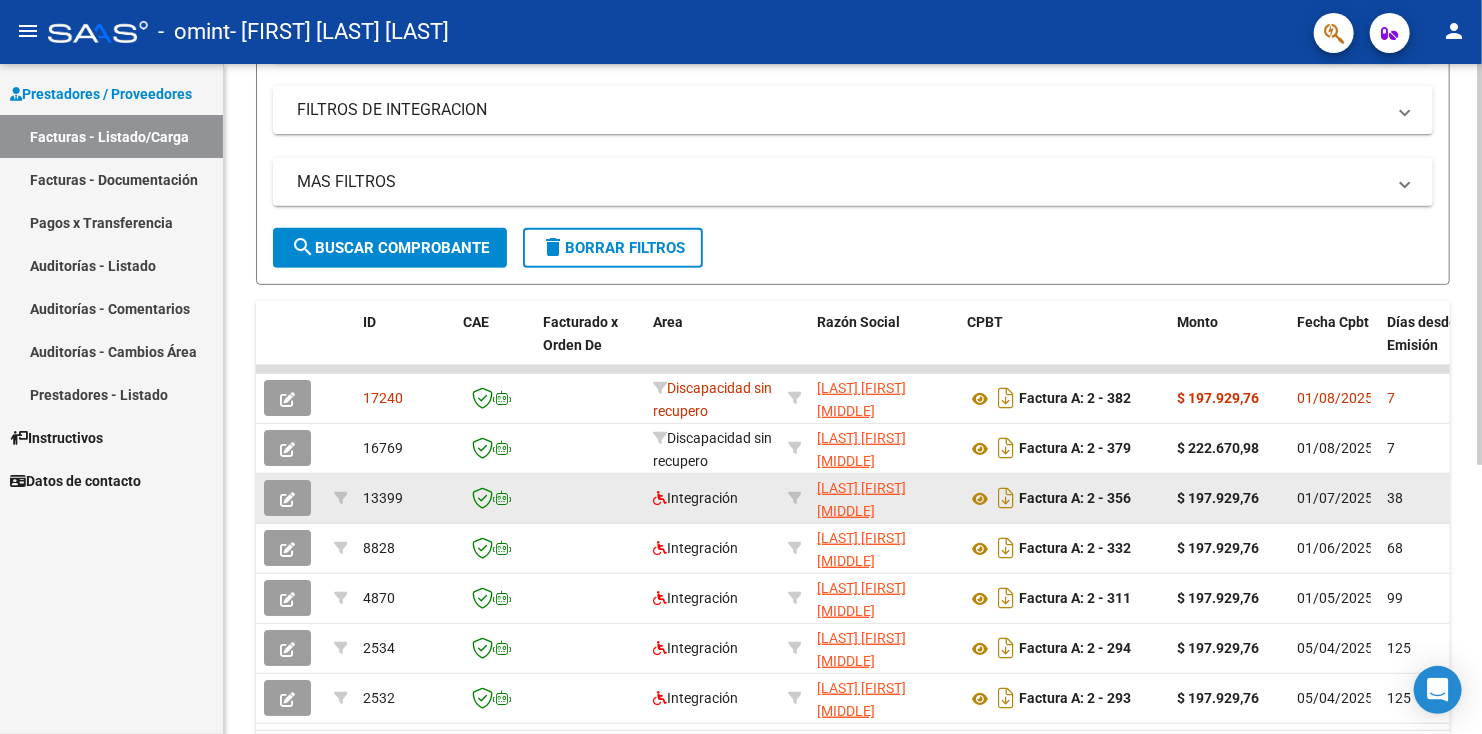 click on "38" 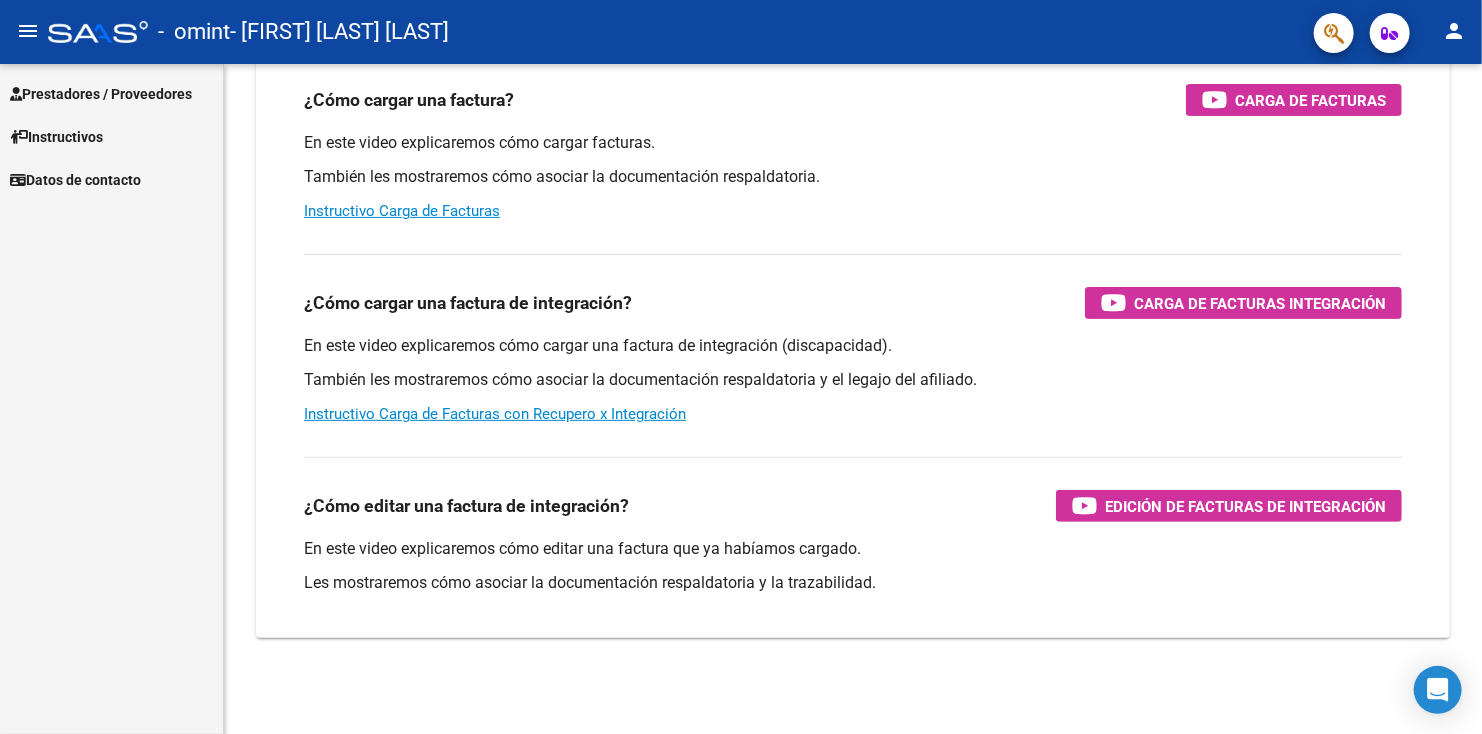 scroll, scrollTop: 206, scrollLeft: 0, axis: vertical 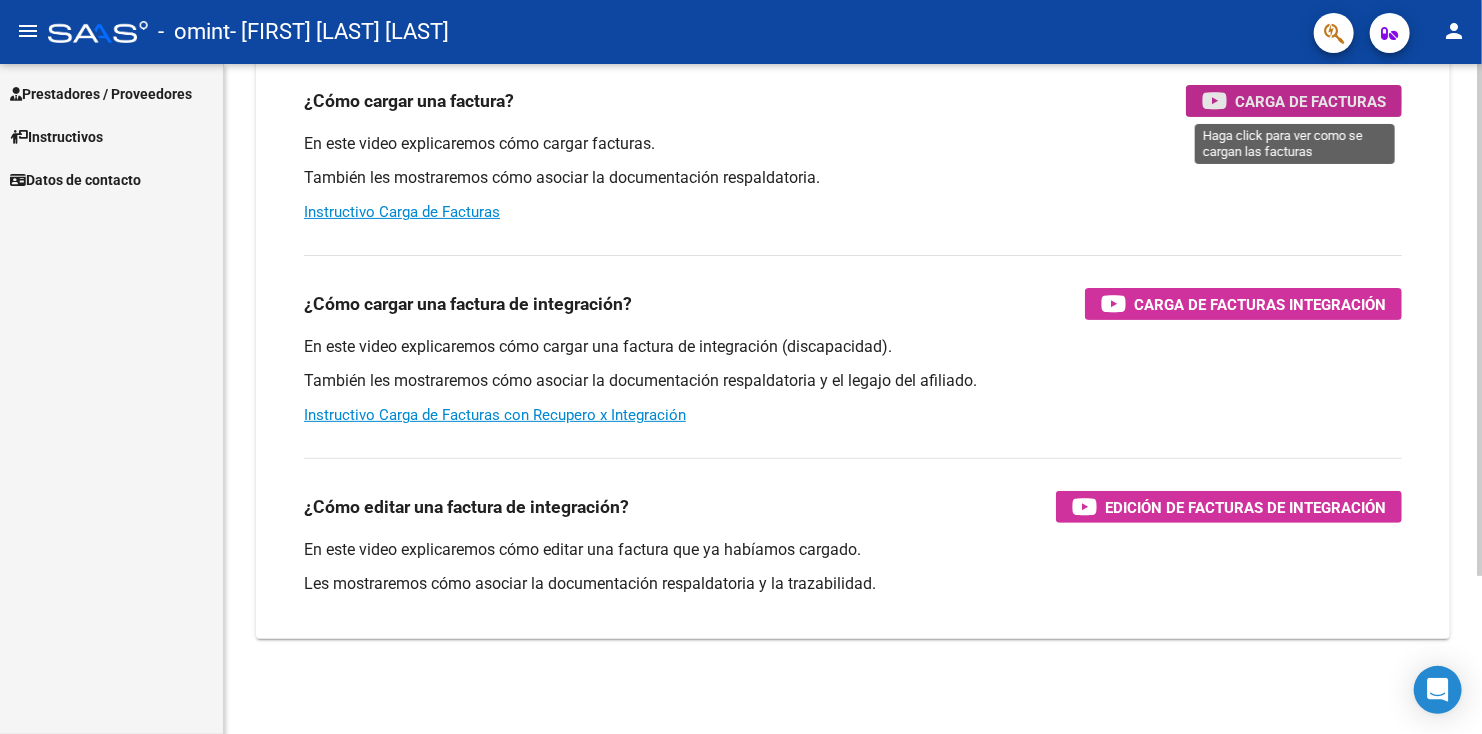 click on "Carga de Facturas" at bounding box center [1310, 101] 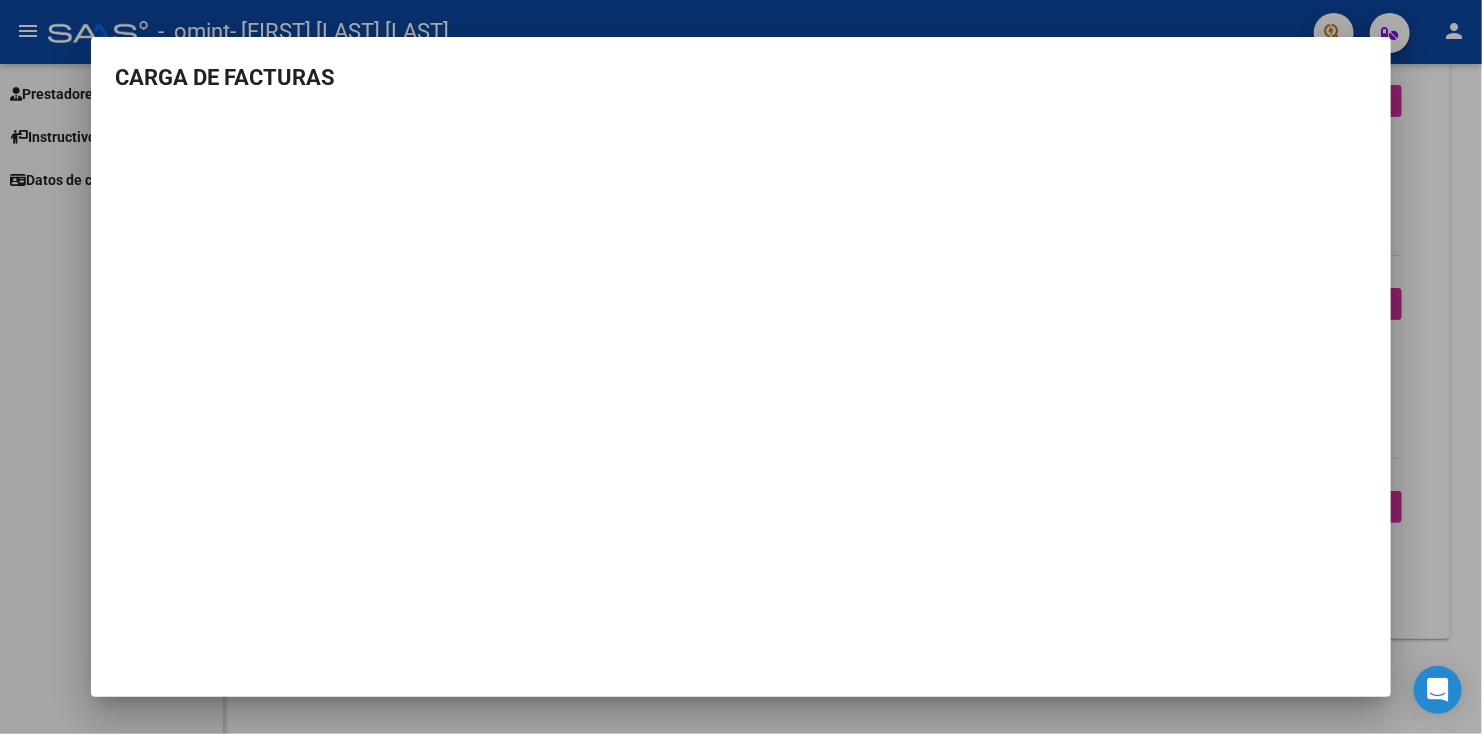 click at bounding box center [741, 367] 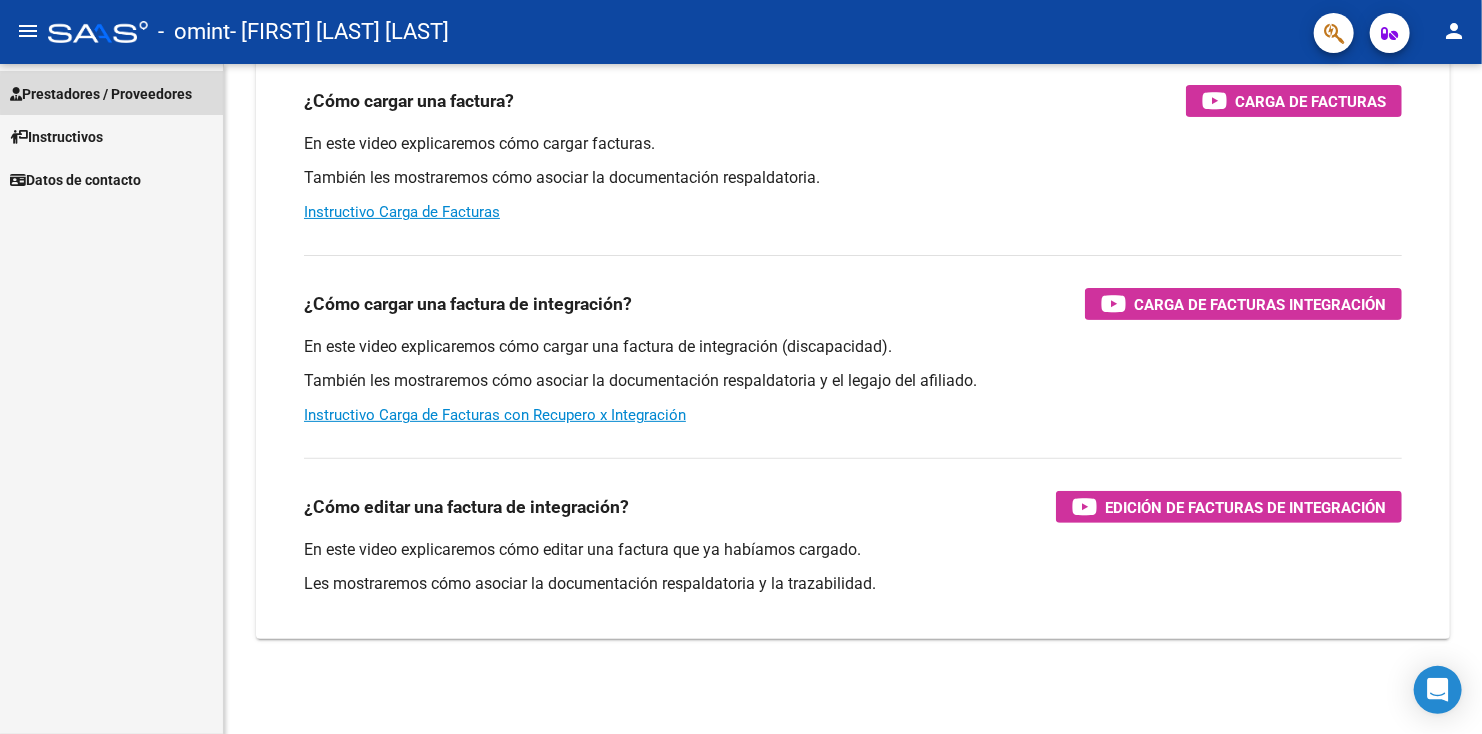 click on "Prestadores / Proveedores" at bounding box center (101, 94) 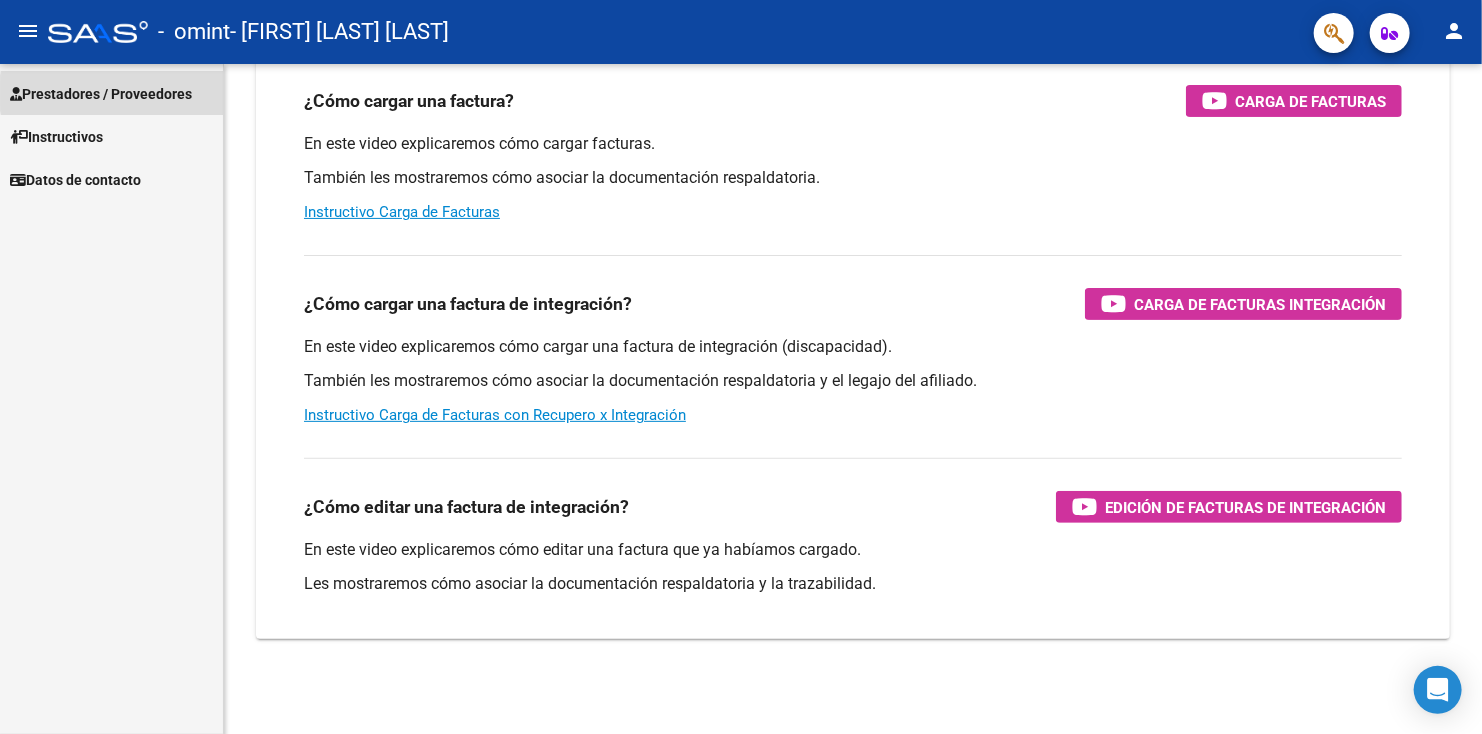 click on "Prestadores / Proveedores" at bounding box center [101, 94] 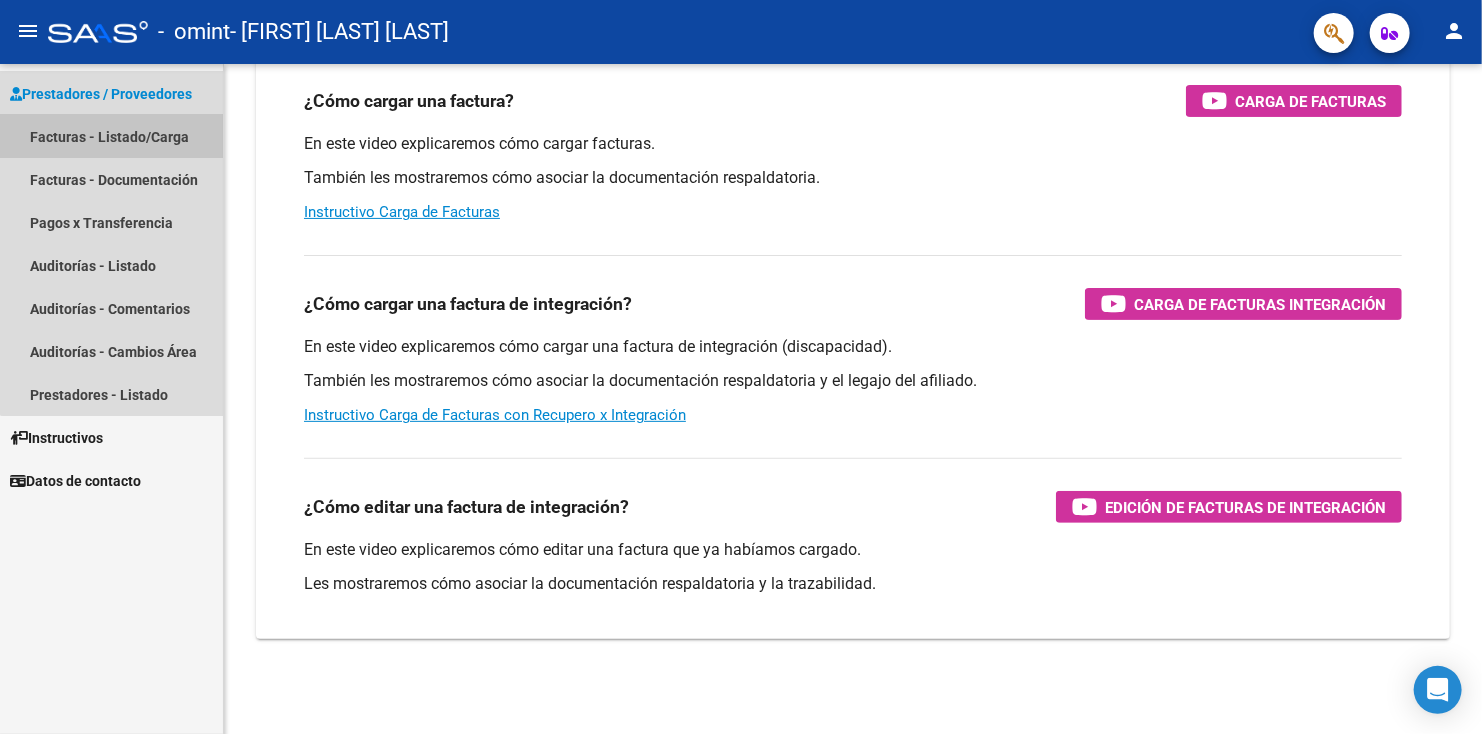 click on "Facturas - Listado/Carga" at bounding box center (111, 136) 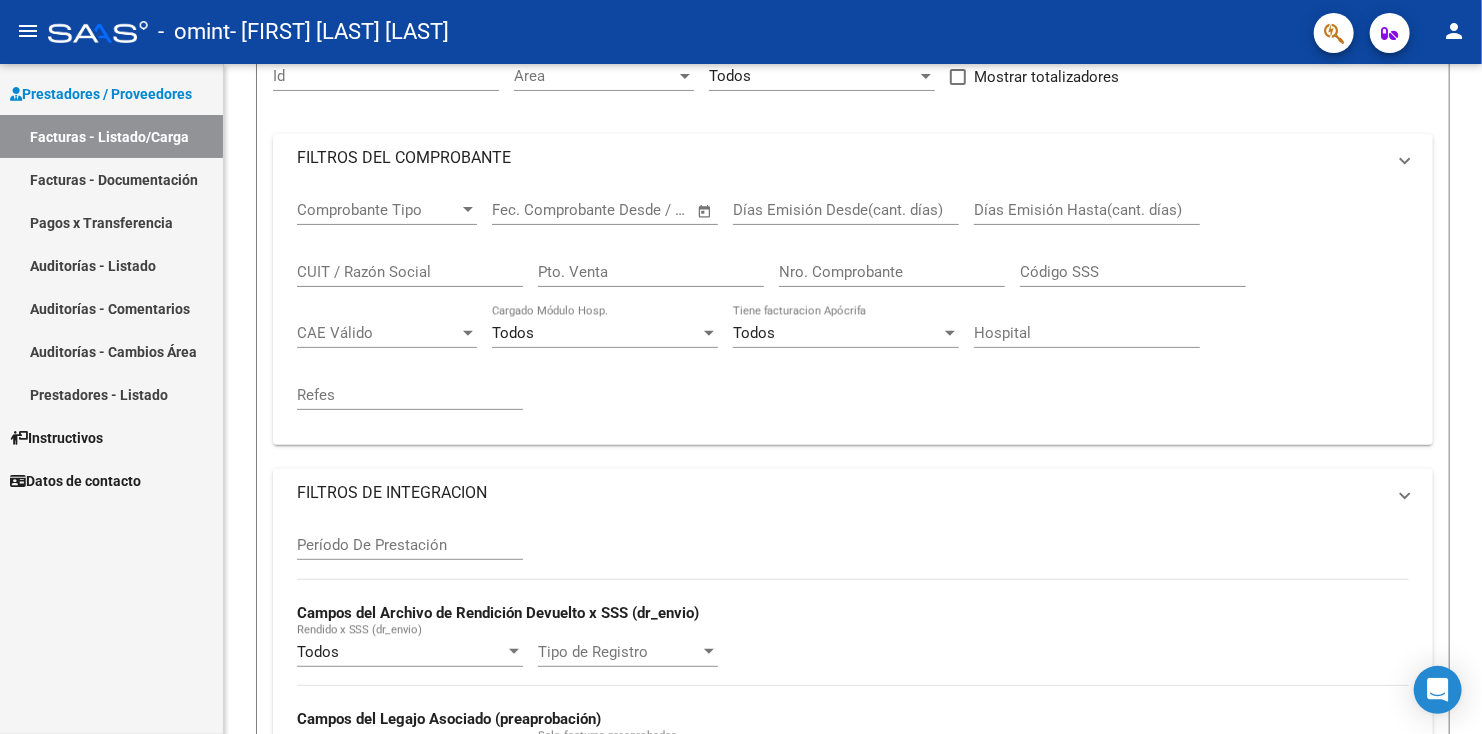 scroll, scrollTop: 0, scrollLeft: 0, axis: both 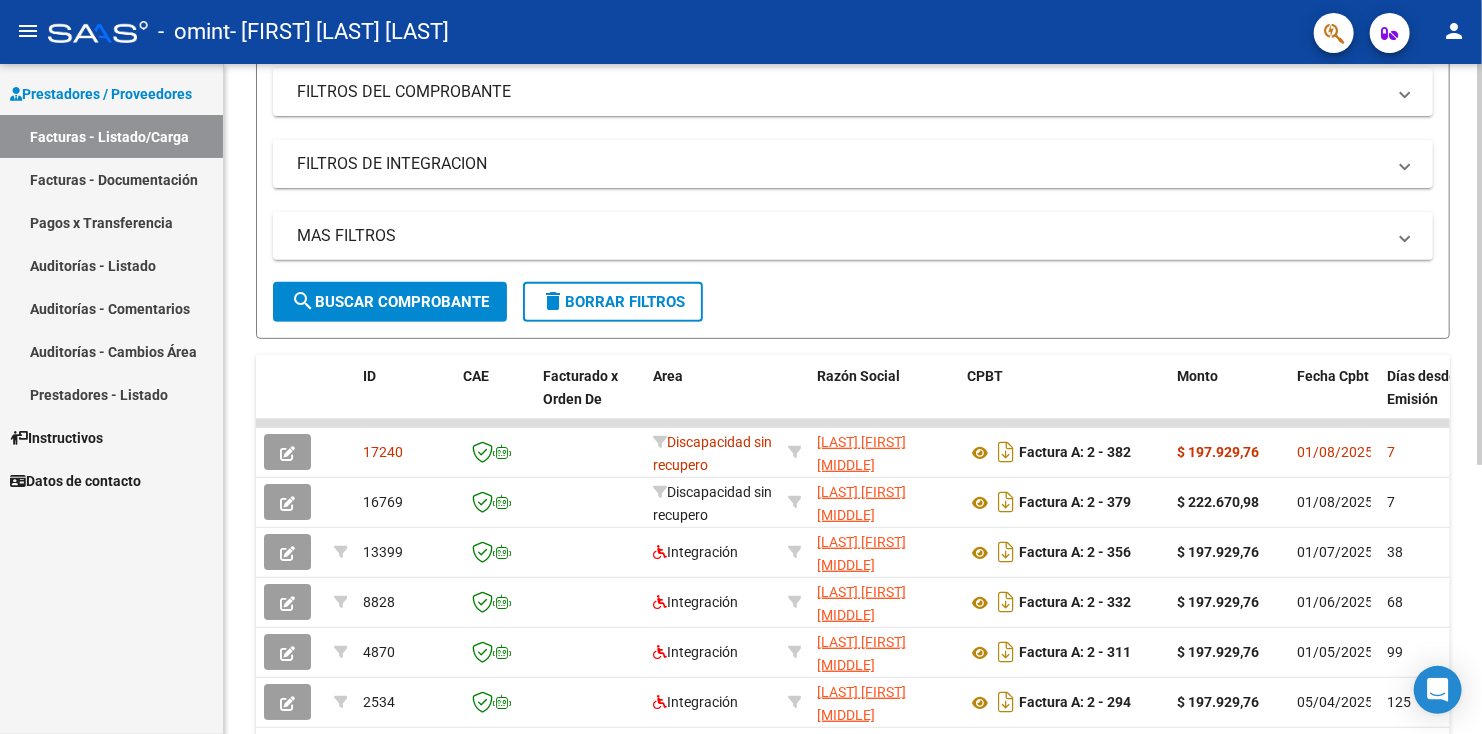 click on "Video tutorial   PRESTADORES -> Listado de CPBTs Emitidos por Prestadores / Proveedores (alt+q)   Cargar Comprobante
cloud_download  CSV  cloud_download  EXCEL  cloud_download  Estandar   Descarga Masiva
Filtros Id Area Area Todos Confirmado   Mostrar totalizadores   FILTROS DEL COMPROBANTE  Comprobante Tipo Comprobante Tipo Start date – End date Fec. Comprobante Desde / Hasta Días Emisión Desde(cant. días) Días Emisión Hasta(cant. días) CUIT / Razón Social Pto. Venta Nro. Comprobante Código SSS CAE Válido CAE Válido Todos Cargado Módulo Hosp. Todos Tiene facturacion Apócrifa Hospital Refes  FILTROS DE INTEGRACION  Período De Prestación Campos del Archivo de Rendición Devuelto x SSS (dr_envio) Todos Rendido x SSS (dr_envio) Tipo de Registro Tipo de Registro Período Presentación Período Presentación Campos del Legajo Asociado (preaprobación) Afiliado Legajo (cuil/nombre) Todos Solo facturas preaprobadas  MAS FILTROS  Todos Con Doc. Respaldatoria Todos Con Trazabilidad Todos – – 7" 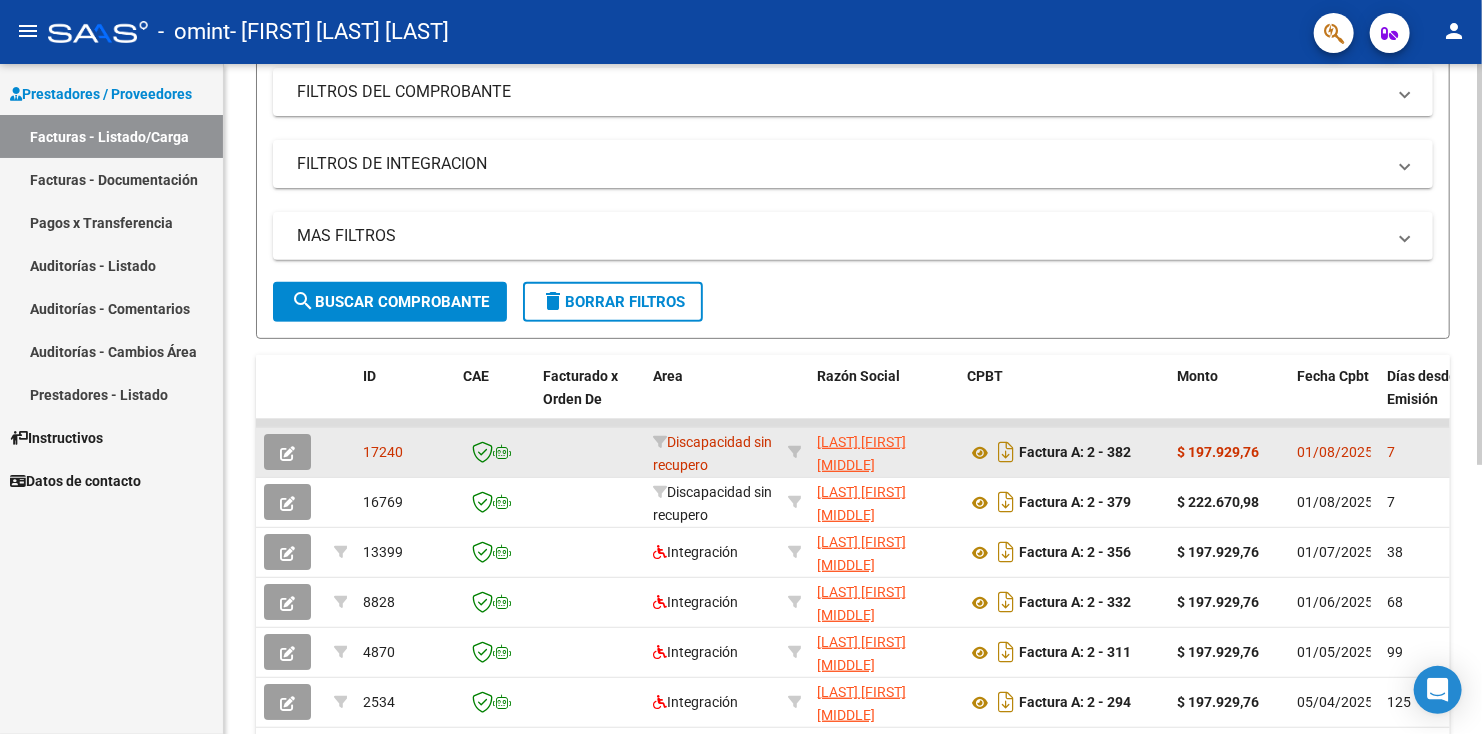 click on "$ 197.929,76" 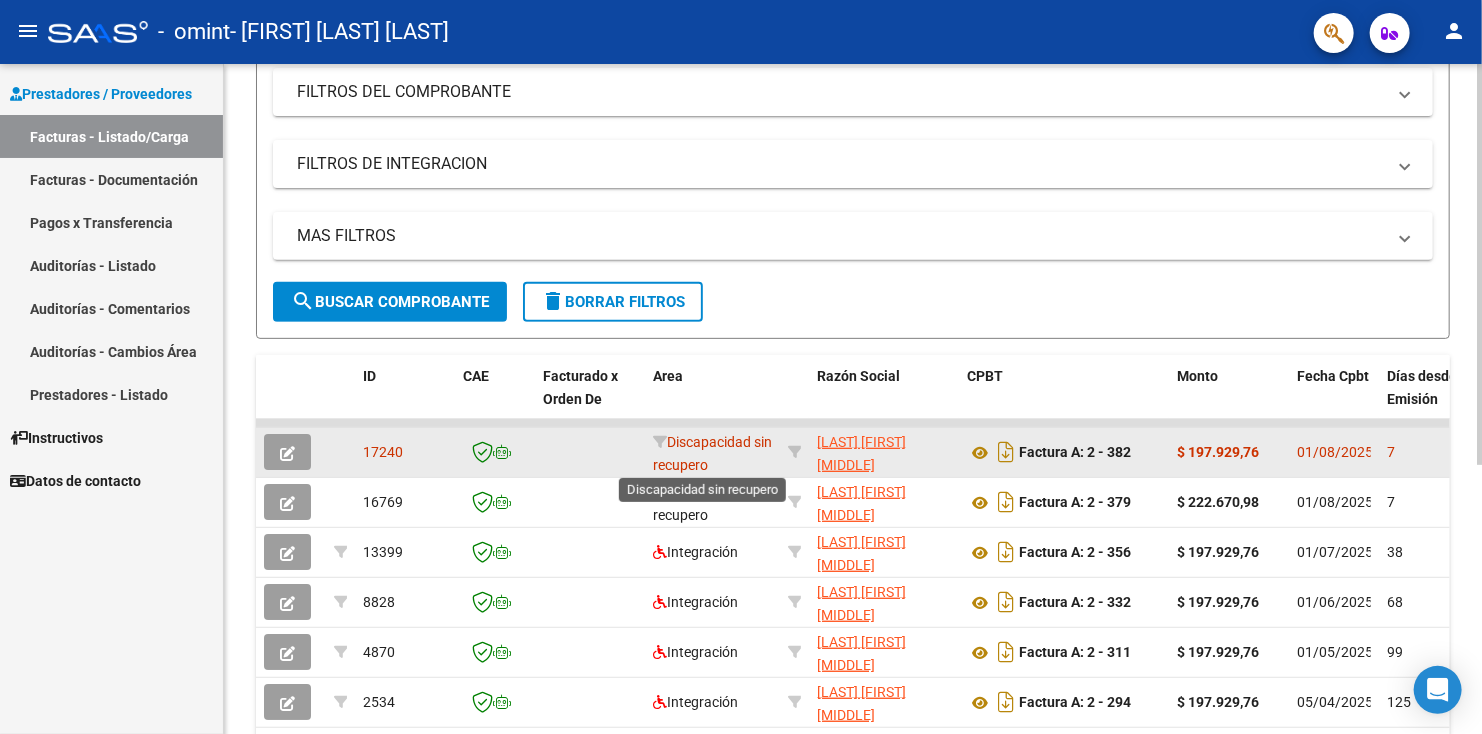 click on "Discapacidad sin recupero" 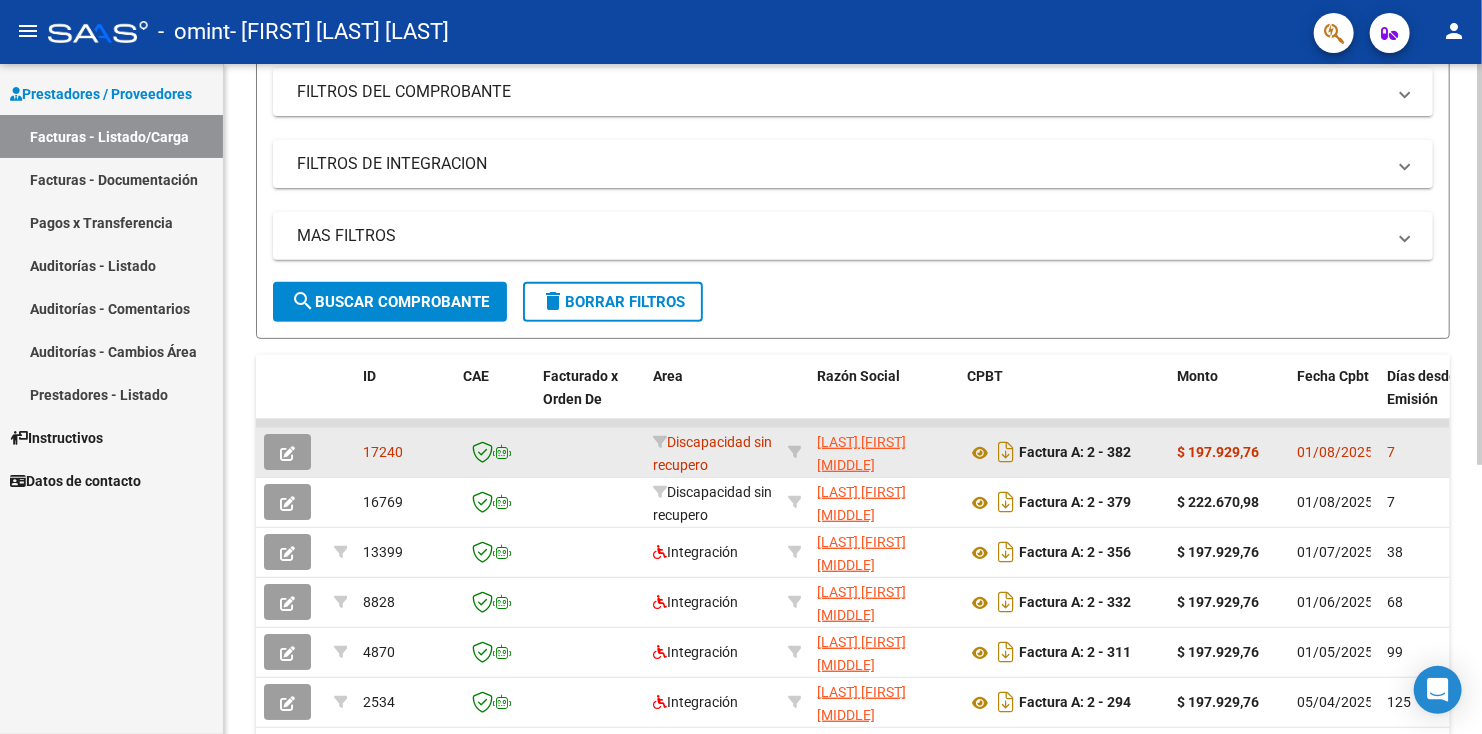 click 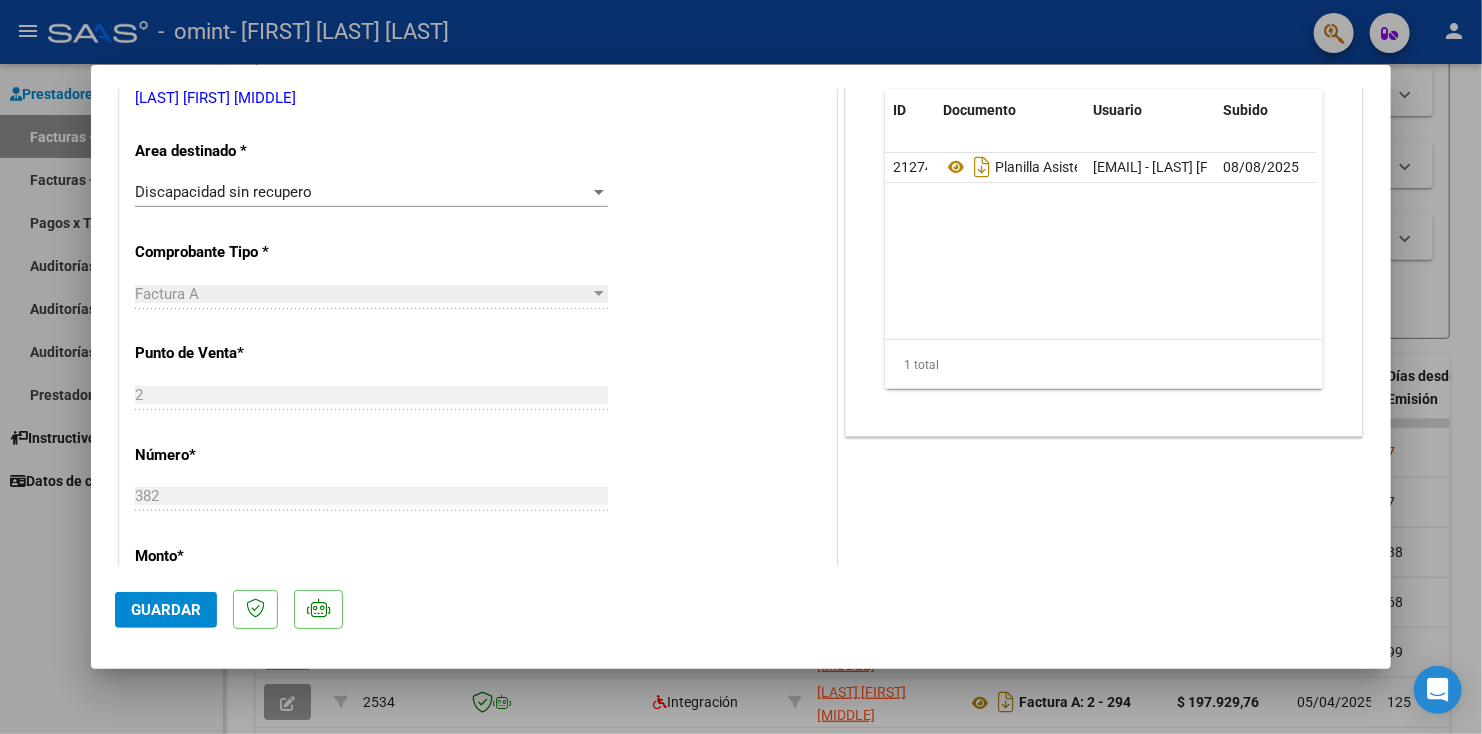 scroll, scrollTop: 384, scrollLeft: 0, axis: vertical 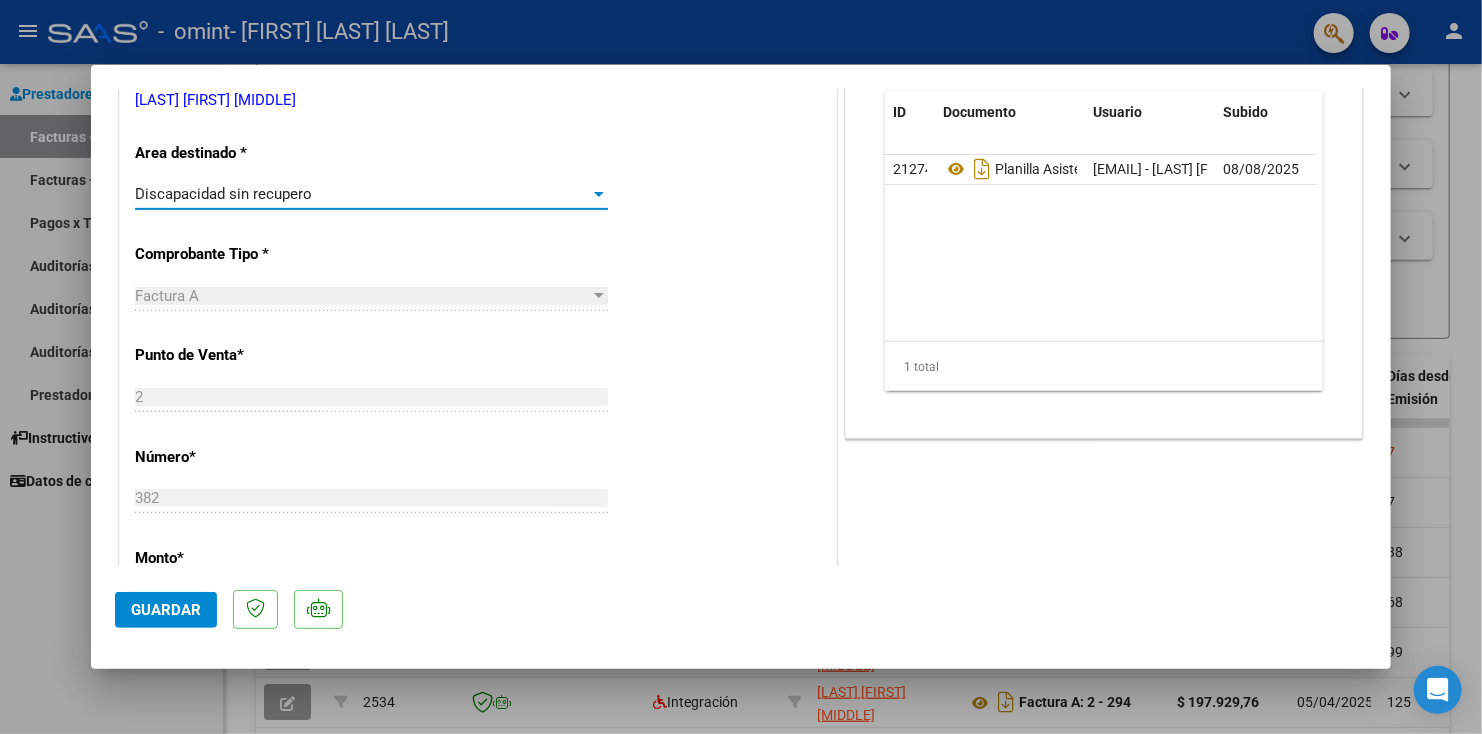 click at bounding box center [599, 194] 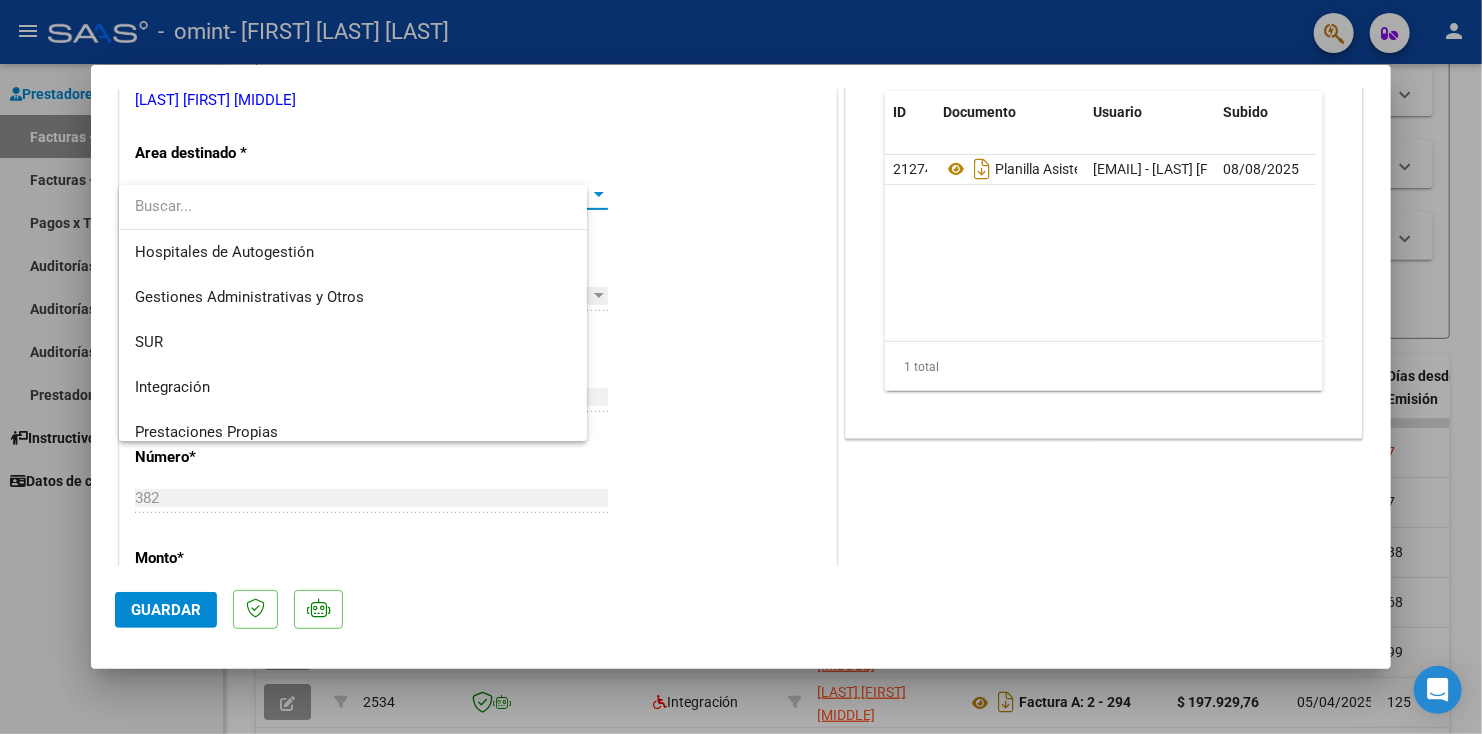 scroll, scrollTop: 194, scrollLeft: 0, axis: vertical 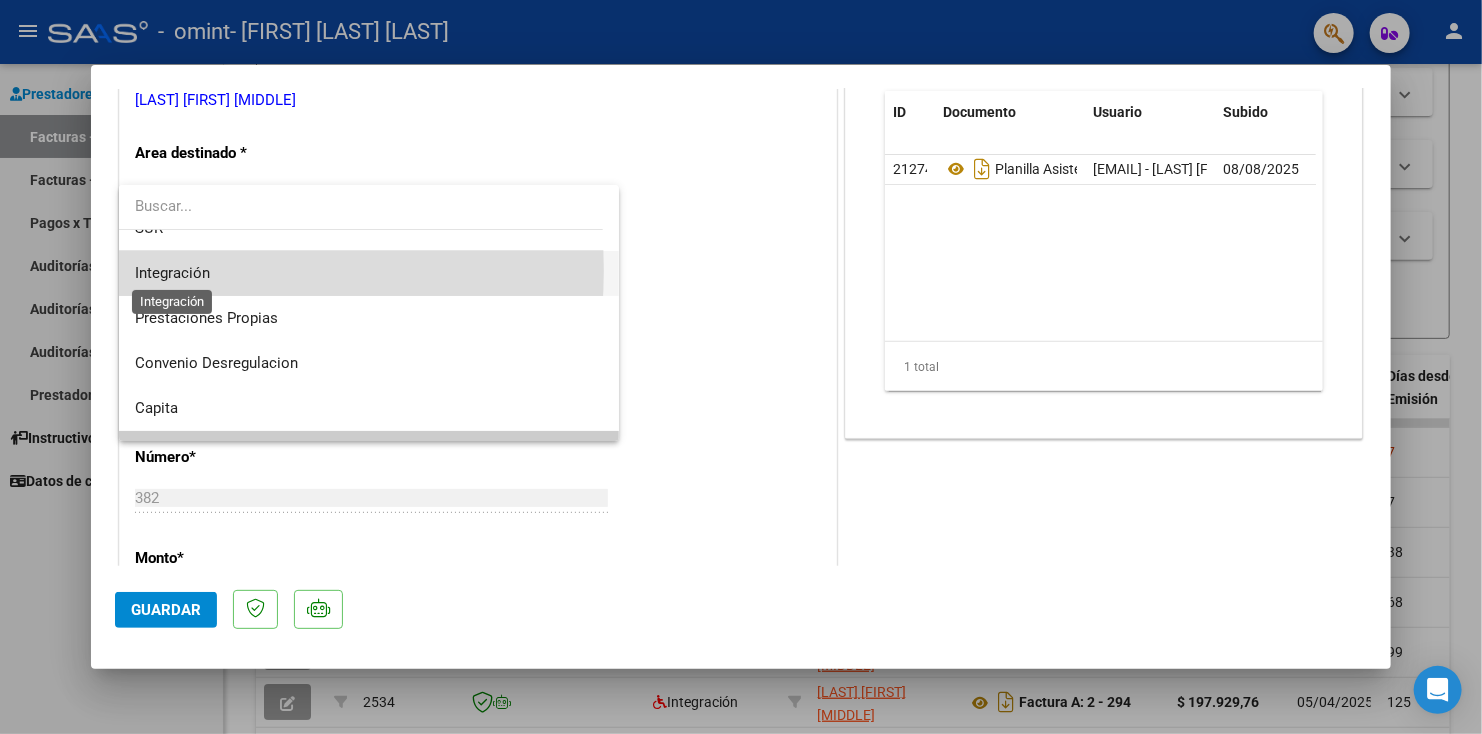 click on "Integración" at bounding box center [172, 273] 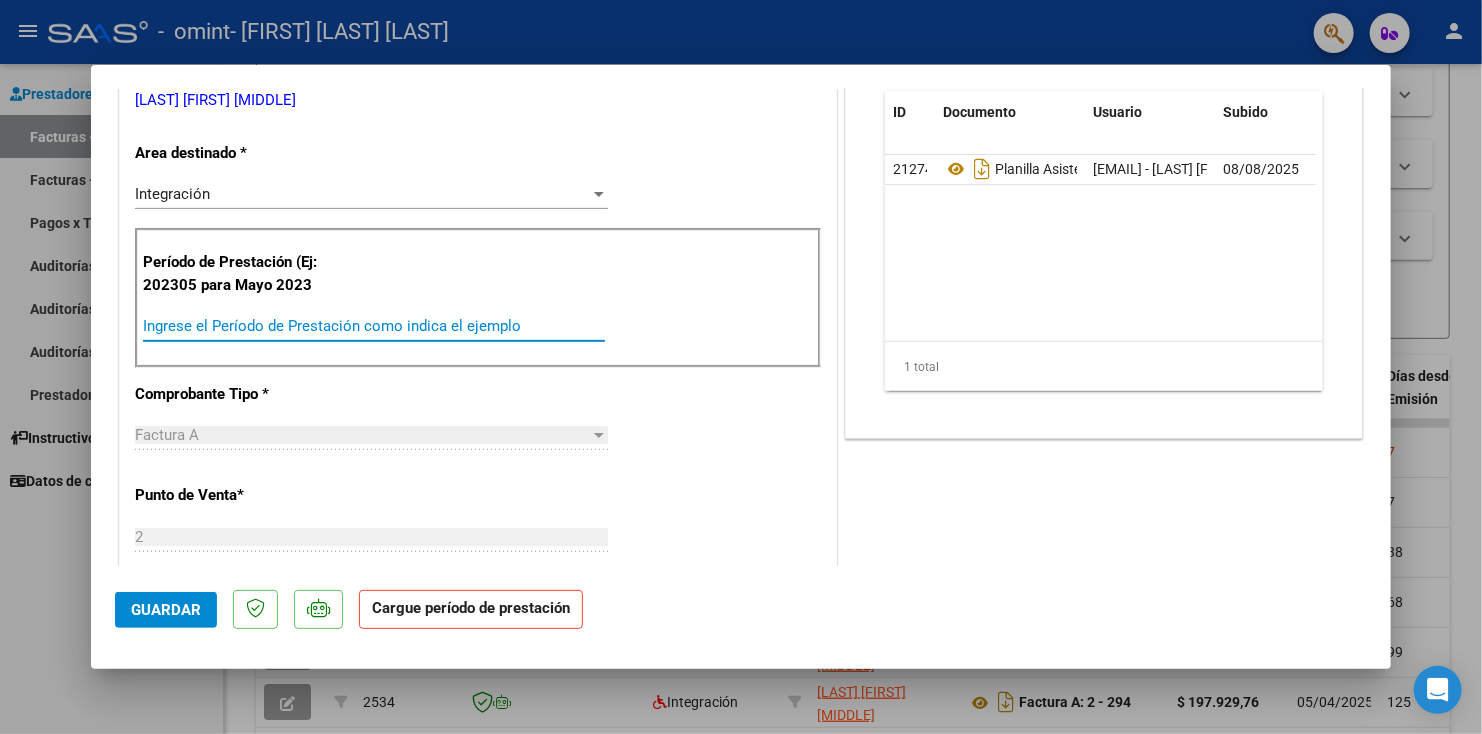 click on "Ingrese el Período de Prestación como indica el ejemplo" at bounding box center [374, 326] 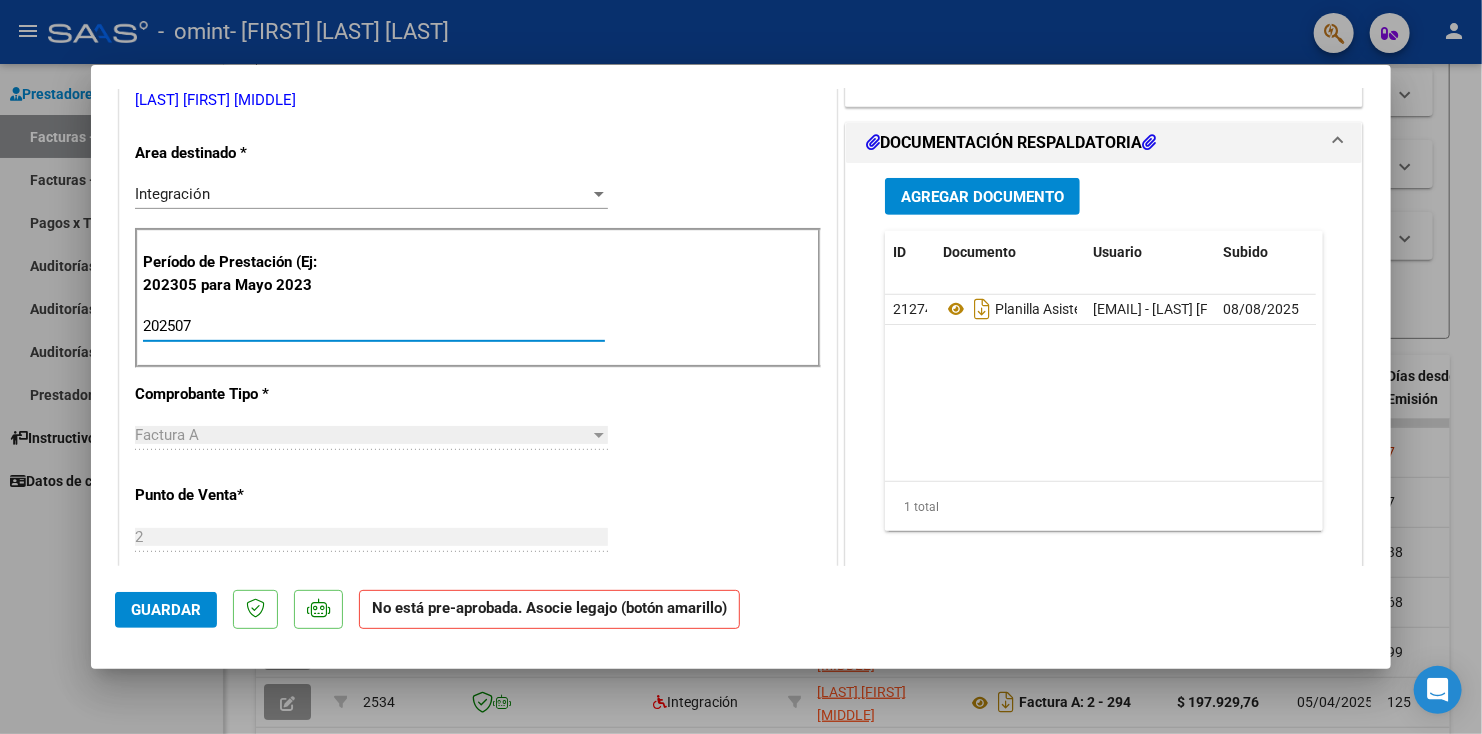 type on "202507" 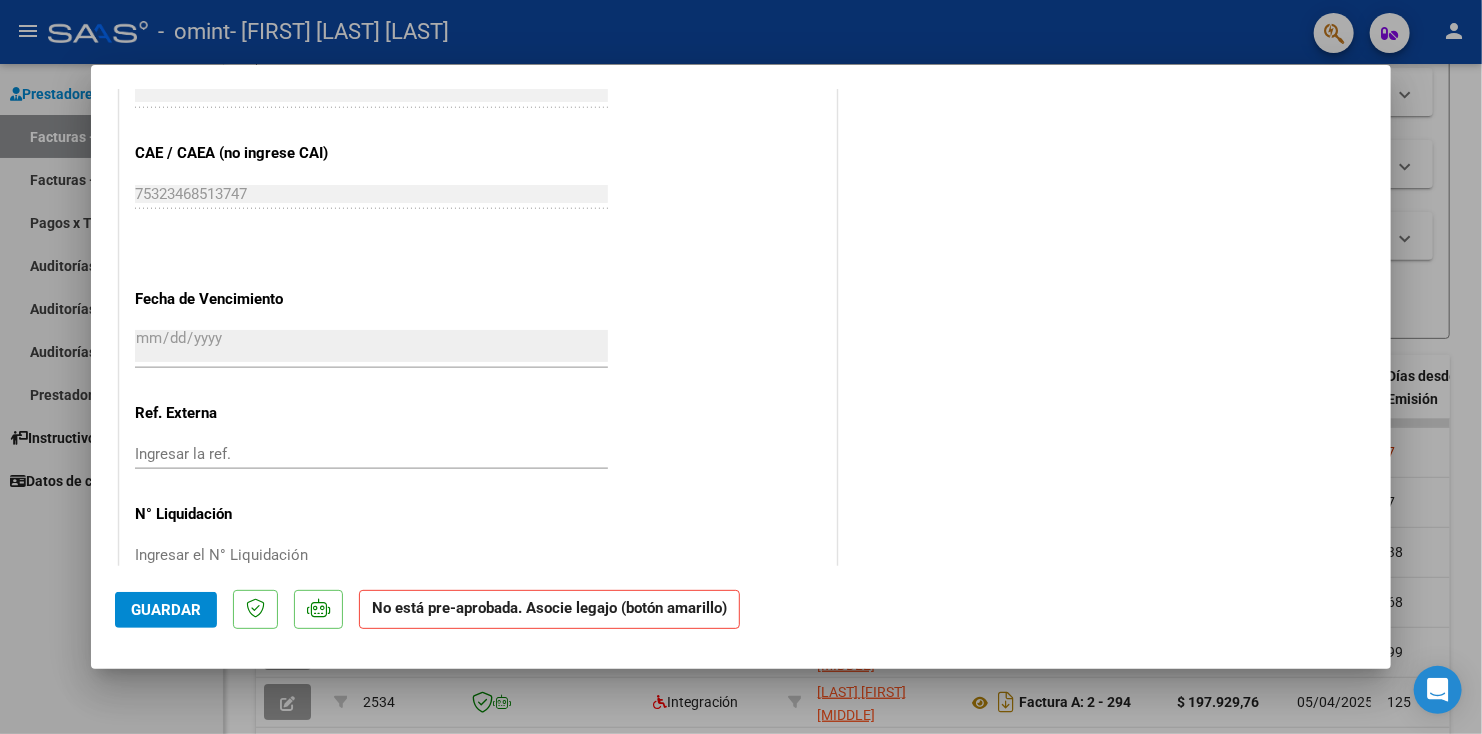 scroll, scrollTop: 1184, scrollLeft: 0, axis: vertical 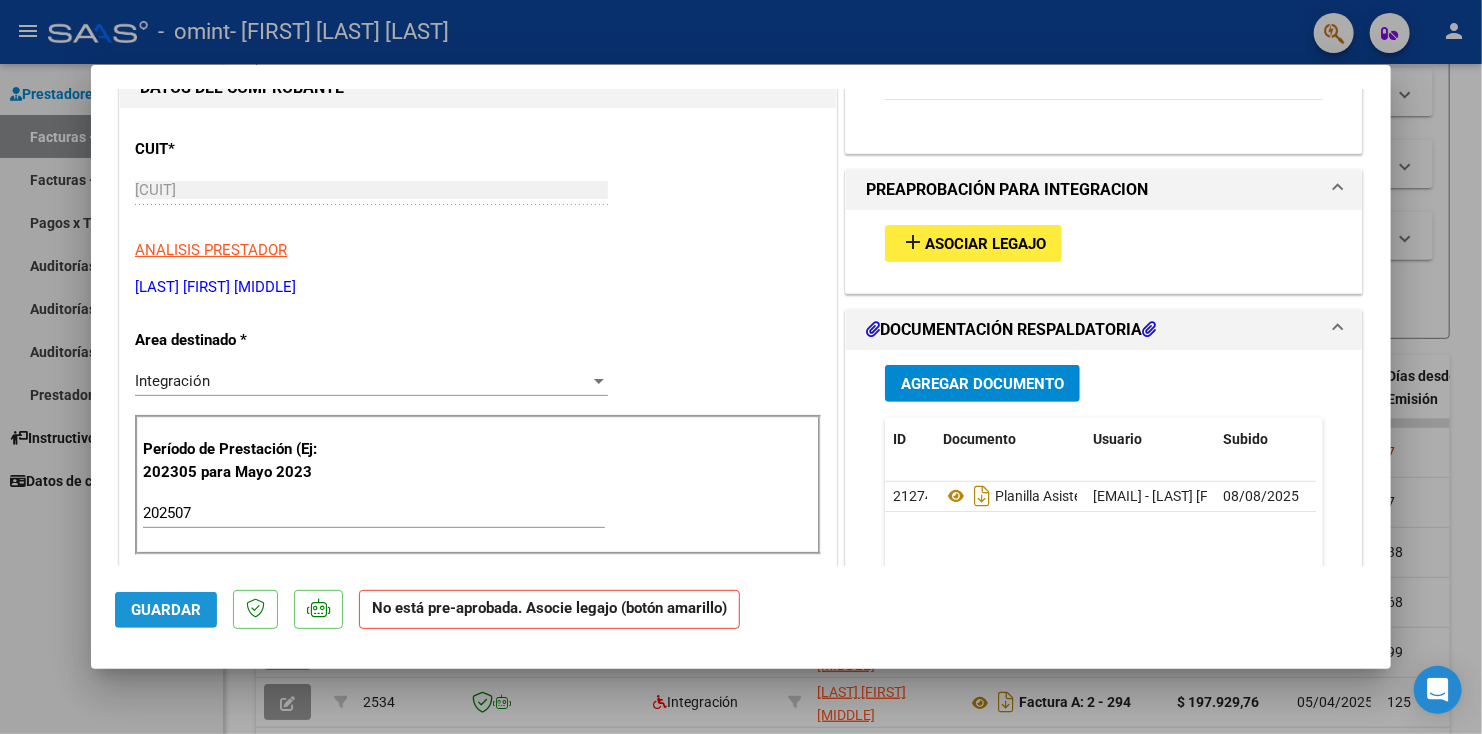 click on "Guardar" 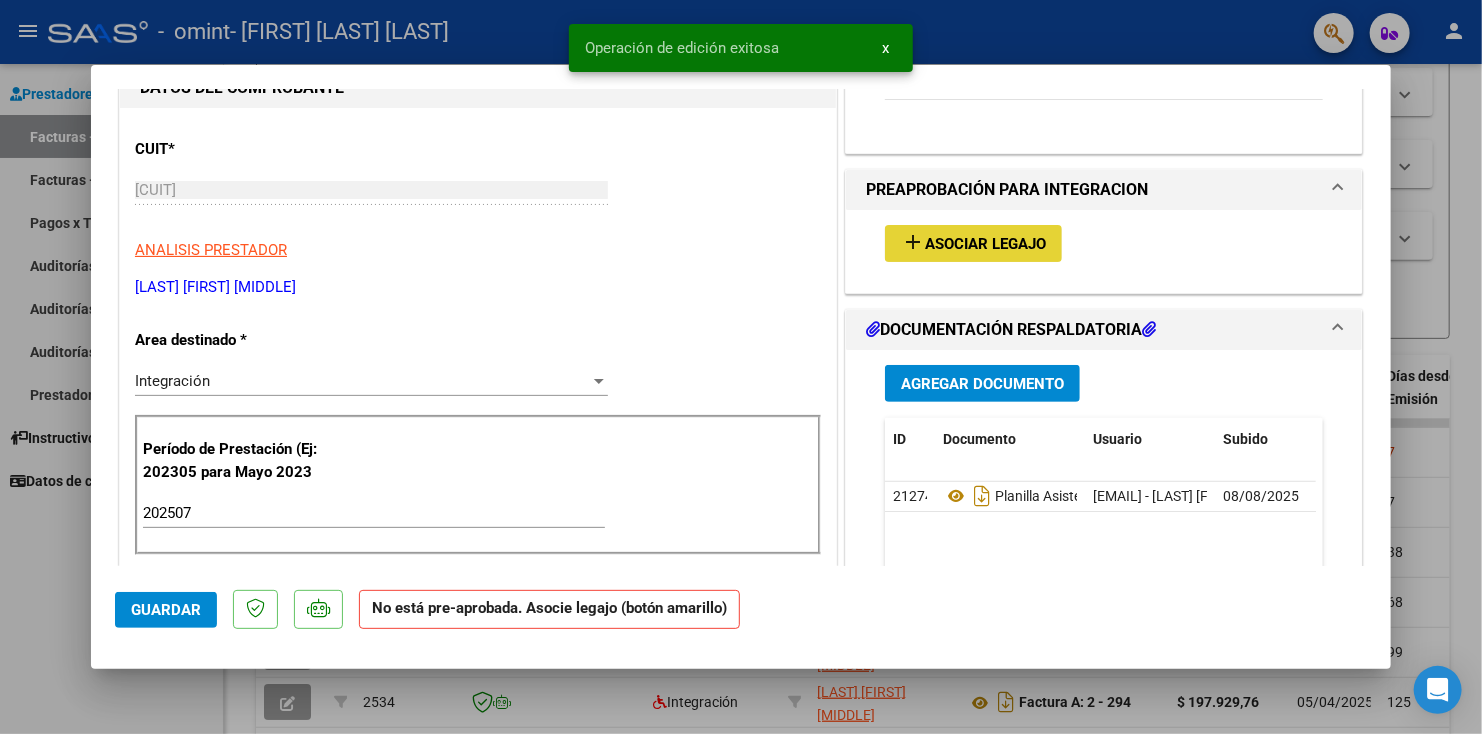 click on "Asociar Legajo" at bounding box center [985, 244] 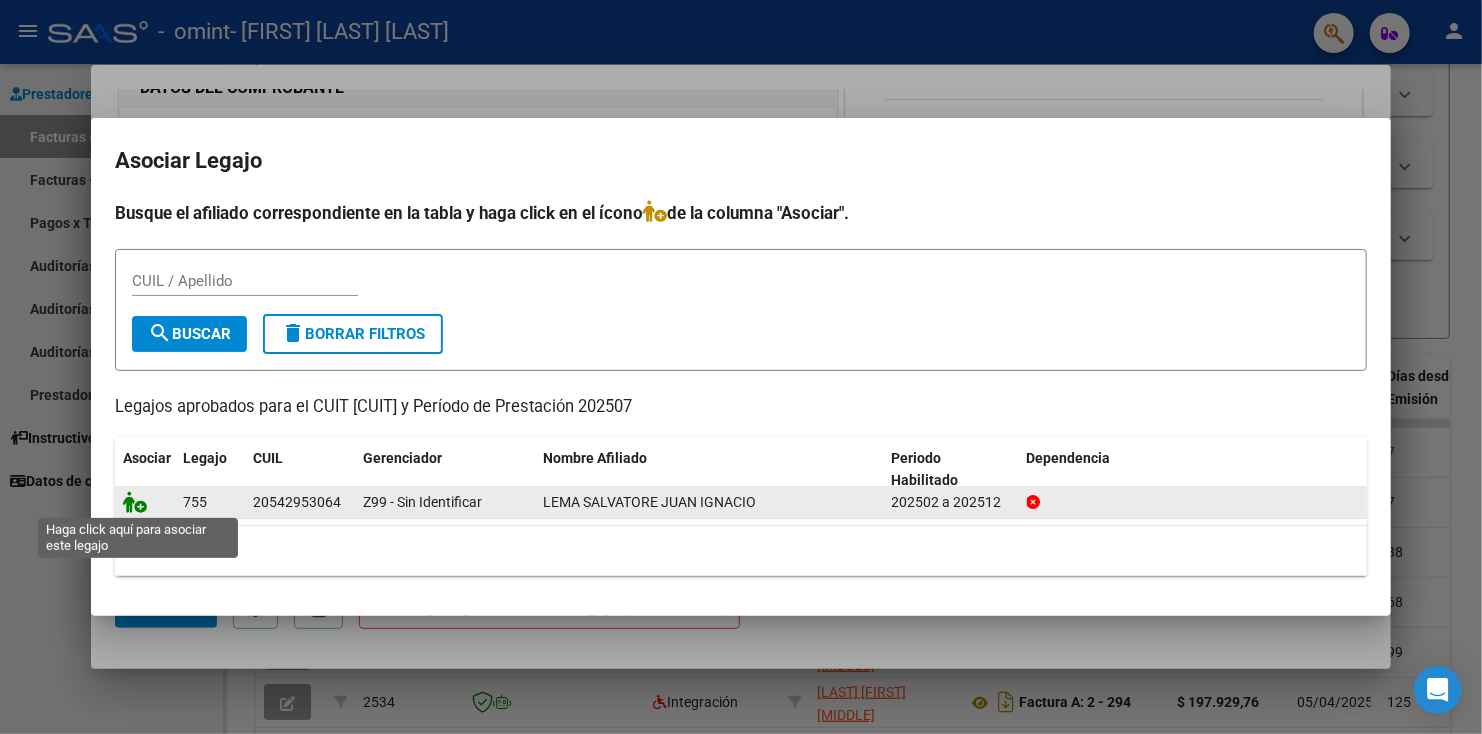 click 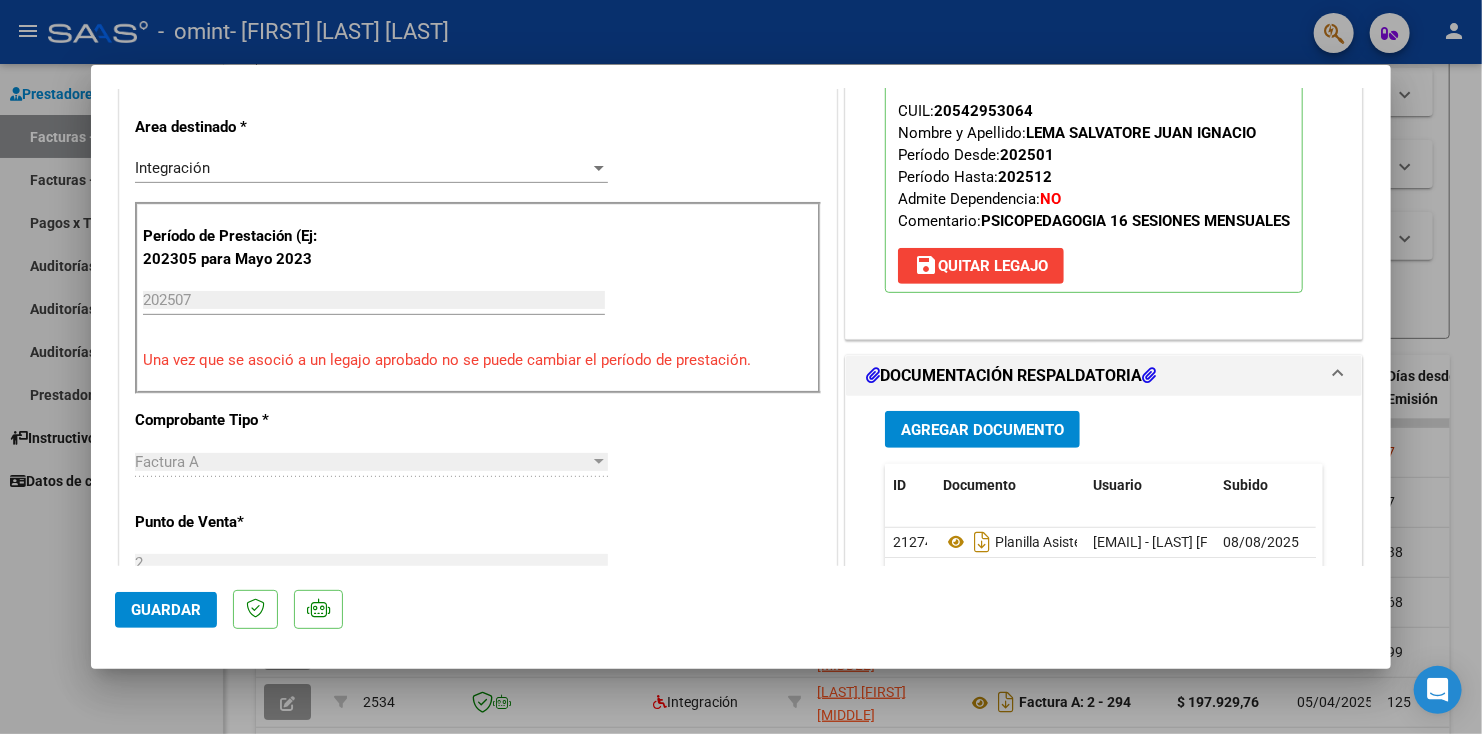 scroll, scrollTop: 450, scrollLeft: 0, axis: vertical 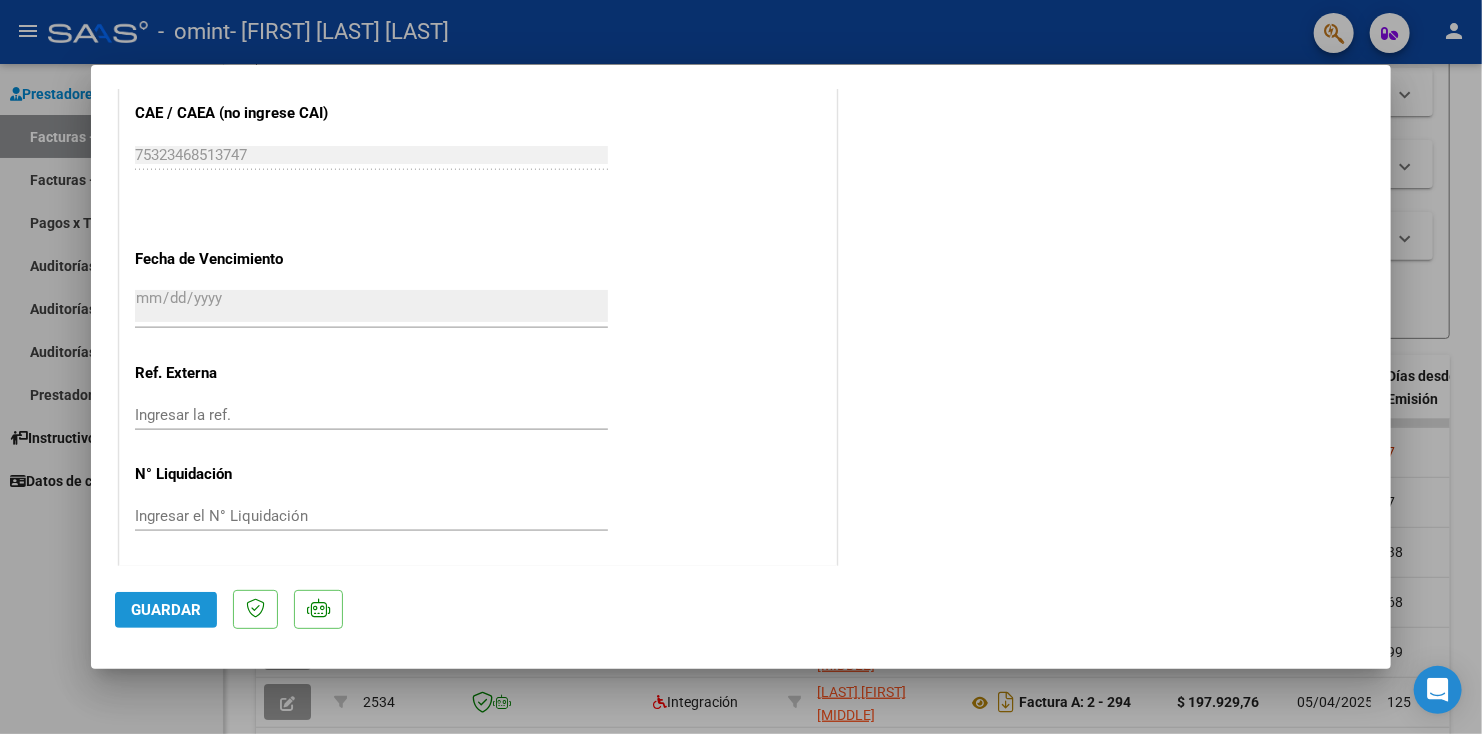 click on "Guardar" 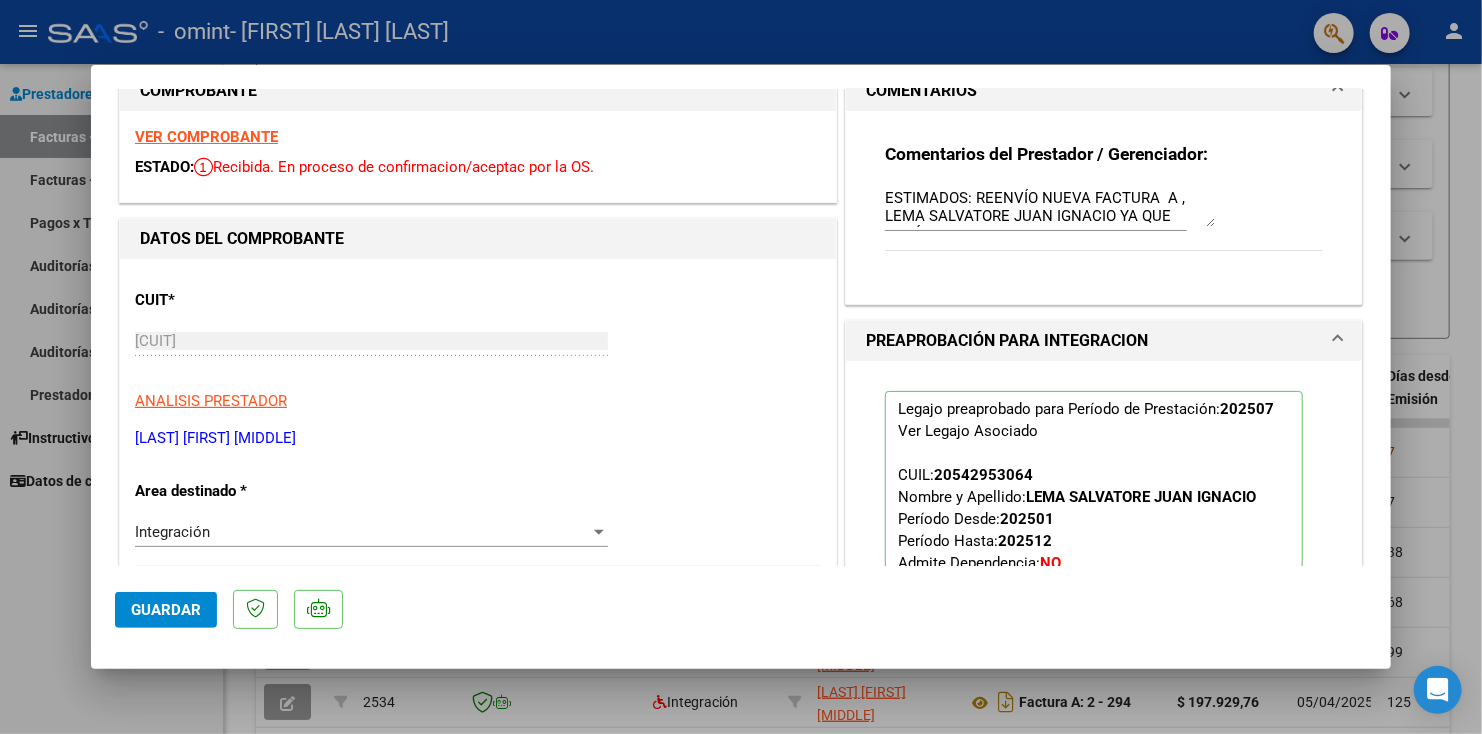 scroll, scrollTop: 0, scrollLeft: 0, axis: both 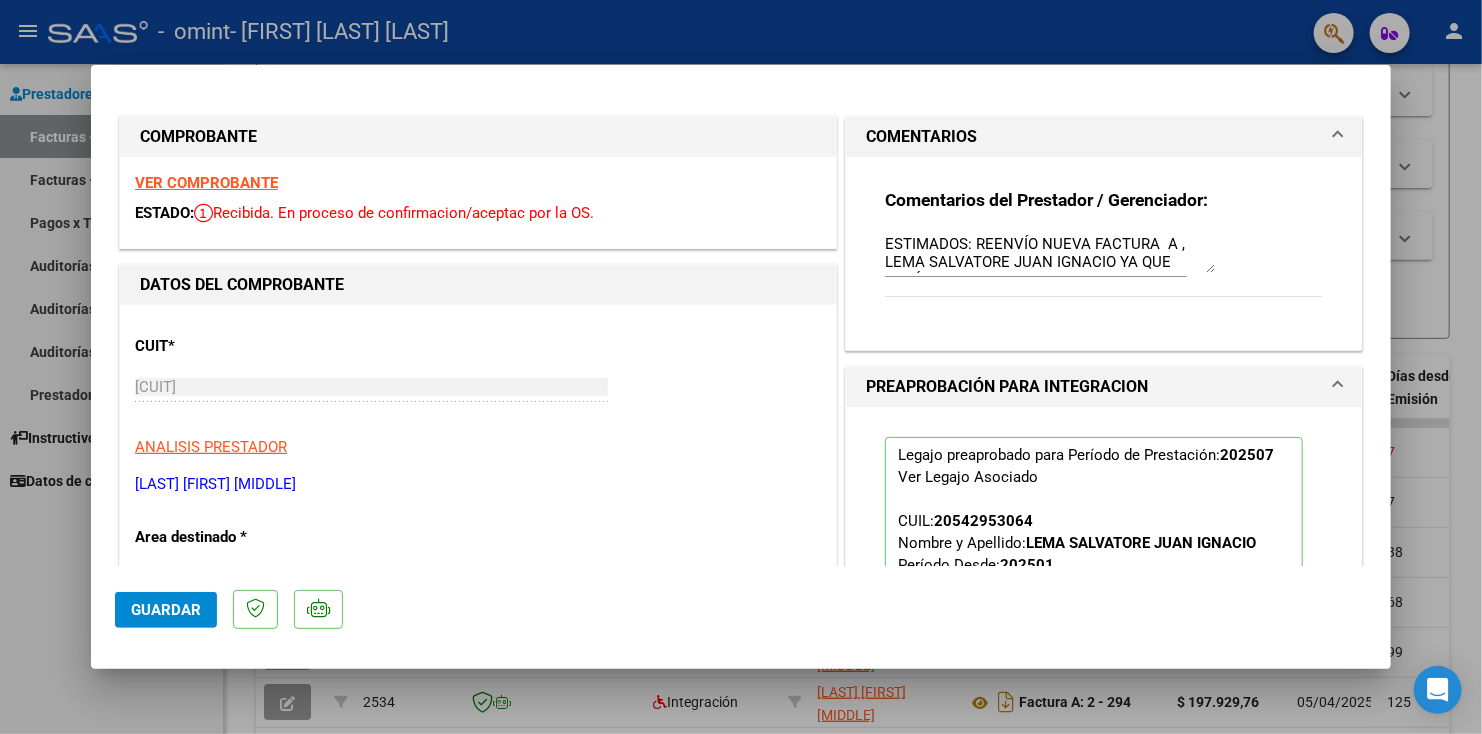 click at bounding box center (741, 367) 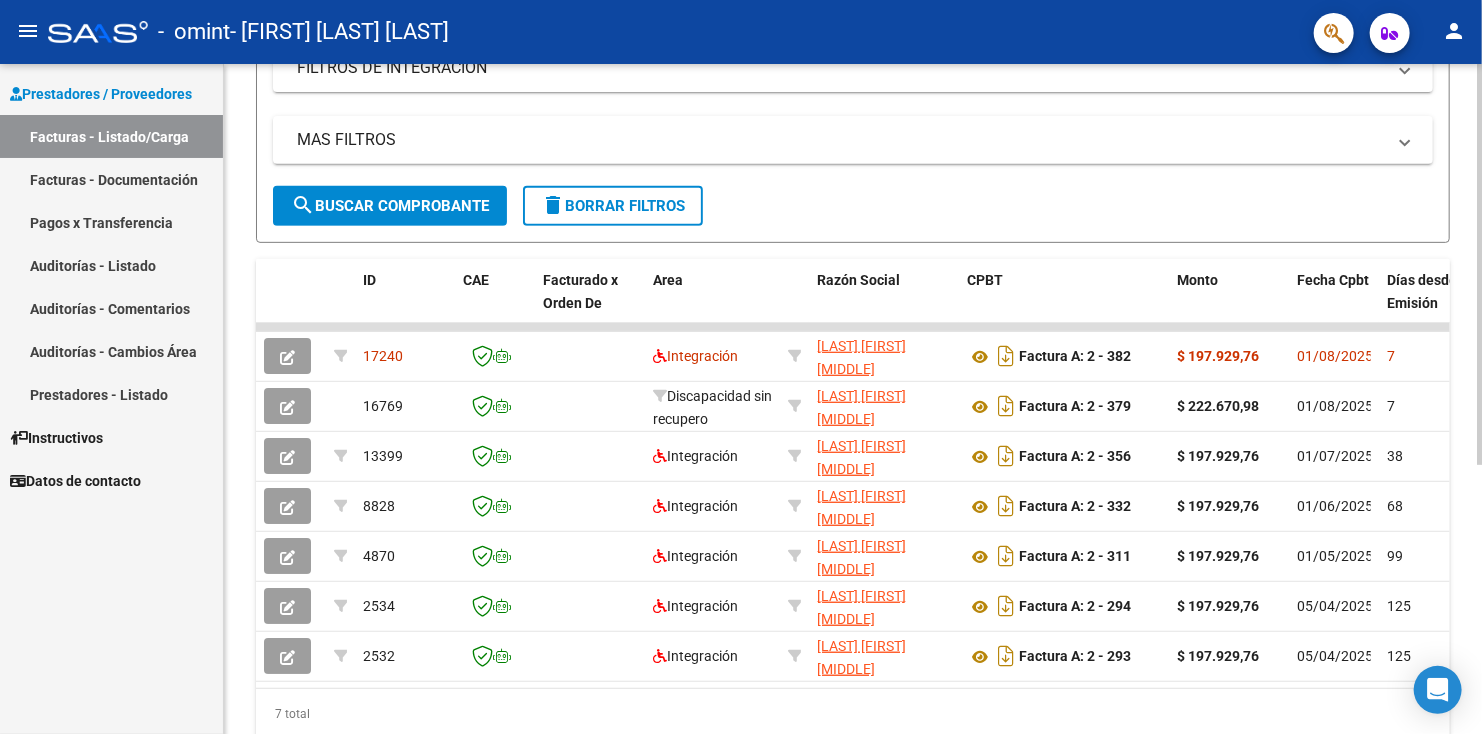 scroll, scrollTop: 448, scrollLeft: 0, axis: vertical 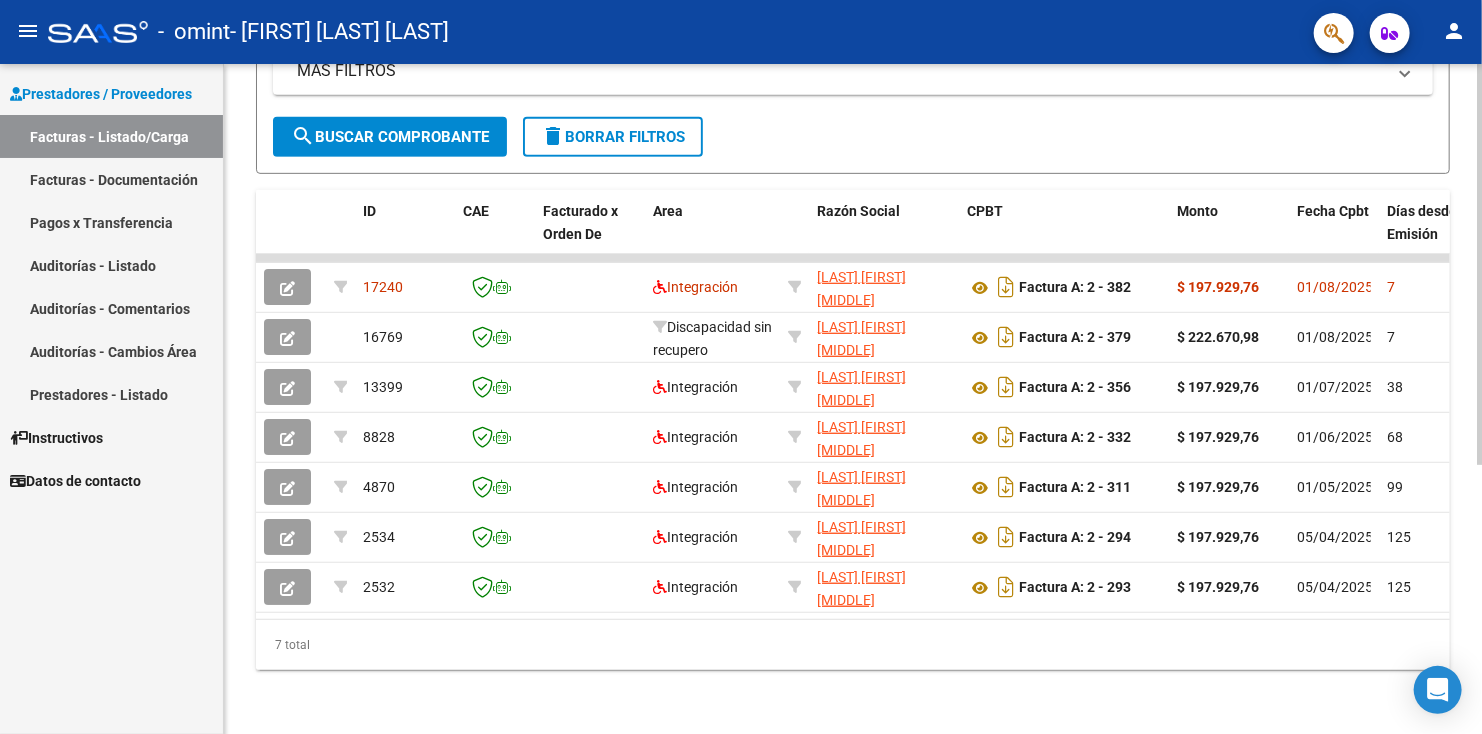 click on "menu -   omint   - BERNARDI GRACIELA ANDREA person    Prestadores / Proveedores Facturas - Listado/Carga Facturas - Documentación Pagos x Transferencia Auditorías - Listado Auditorías - Comentarios Auditorías - Cambios Área Prestadores - Listado    Instructivos    Datos de contacto  Video tutorial   PRESTADORES -> Listado de CPBTs Emitidos por Prestadores / Proveedores (alt+q)   Cargar Comprobante
cloud_download  CSV  cloud_download  EXCEL  cloud_download  Estandar   Descarga Masiva
Filtros Id Area Area Todos Confirmado   Mostrar totalizadores   FILTROS DEL COMPROBANTE  Comprobante Tipo Comprobante Tipo Start date – End date Fec. Comprobante Desde / Hasta Días Emisión Desde(cant. días) Días Emisión Hasta(cant. días) CUIT / Razón Social Pto. Venta Nro. Comprobante Código SSS CAE Válido CAE Válido Todos Cargado Módulo Hosp. Todos Tiene facturacion Apócrifa Hospital Refes  FILTROS DE INTEGRACION  Período De Prestación Todos Rendido x SSS (dr_envio) Tipo de Registro Todos –" at bounding box center (741, 367) 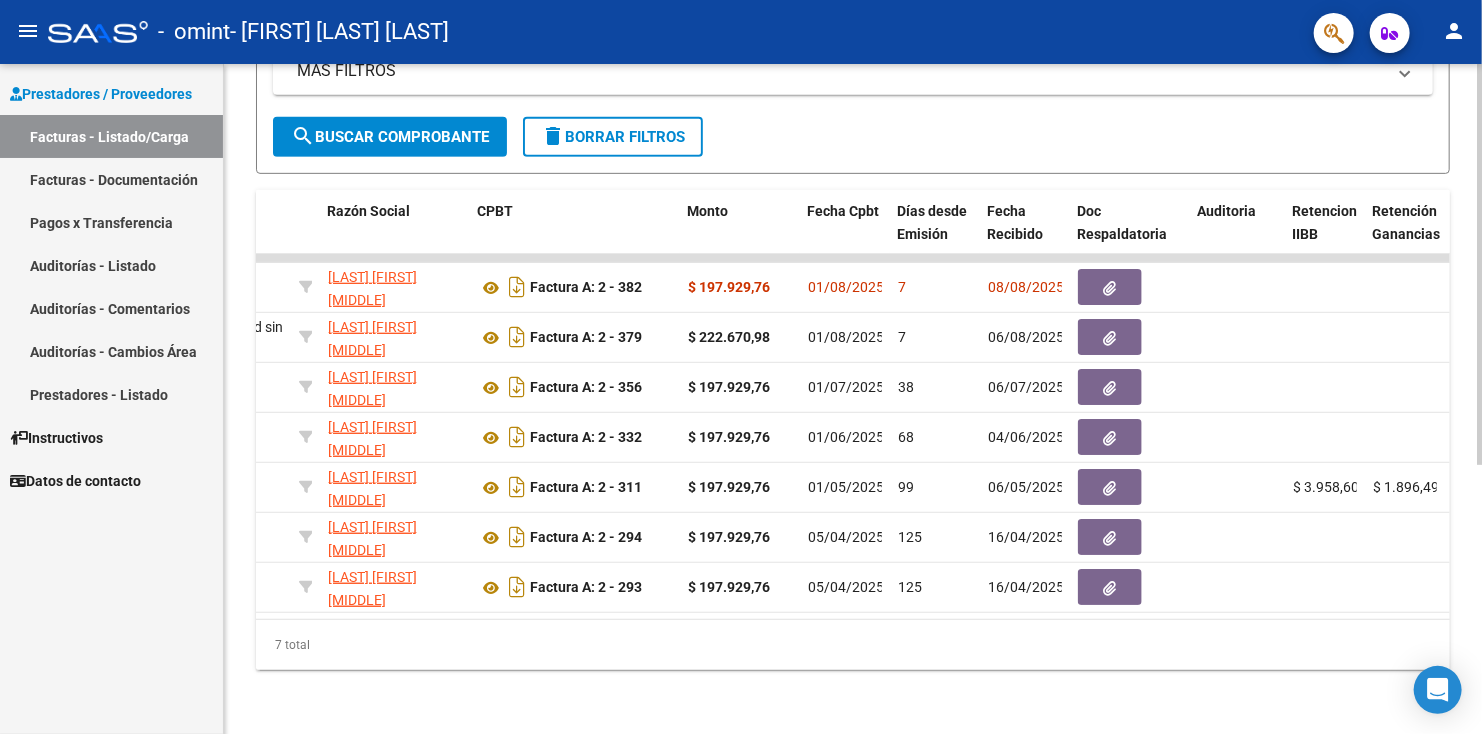 scroll, scrollTop: 0, scrollLeft: 492, axis: horizontal 